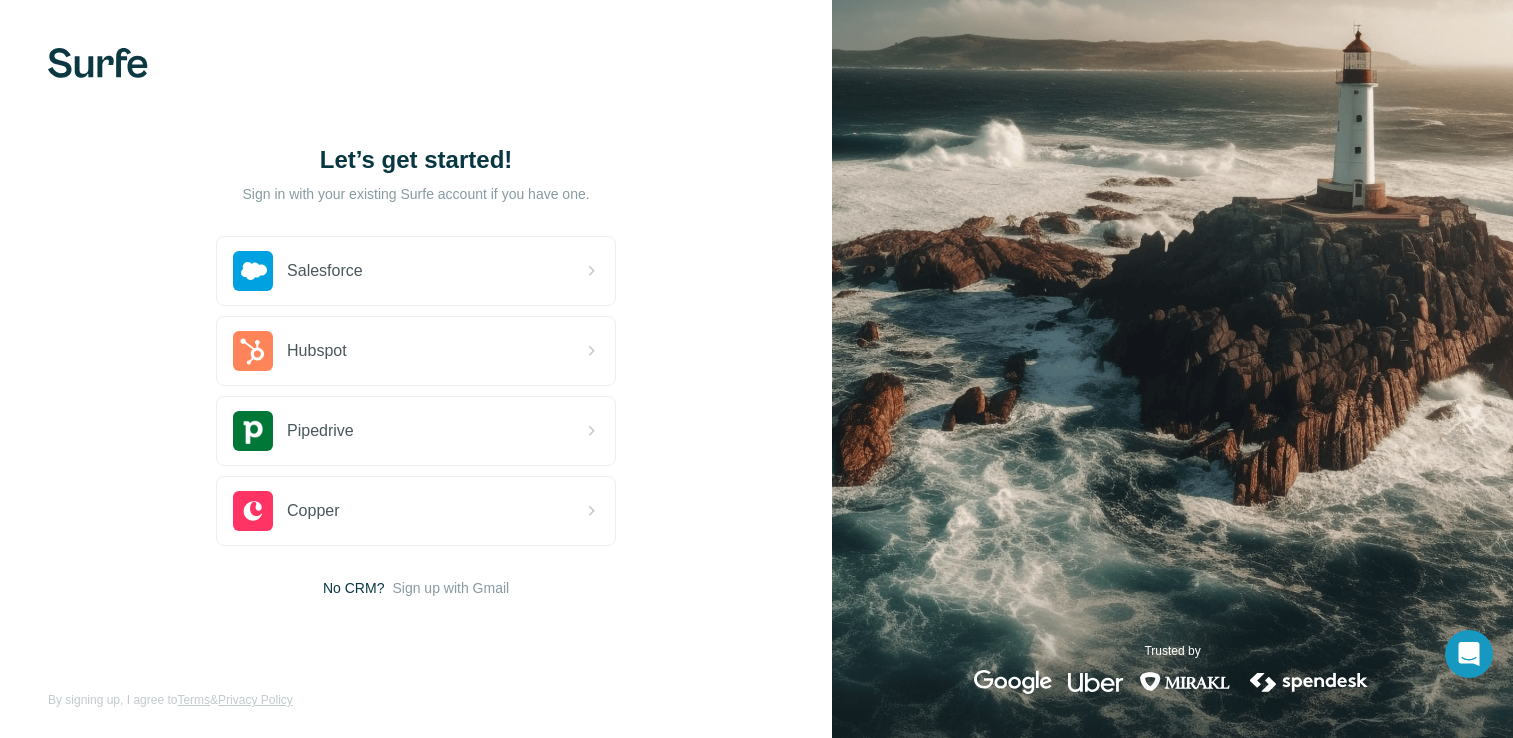 scroll, scrollTop: 0, scrollLeft: 0, axis: both 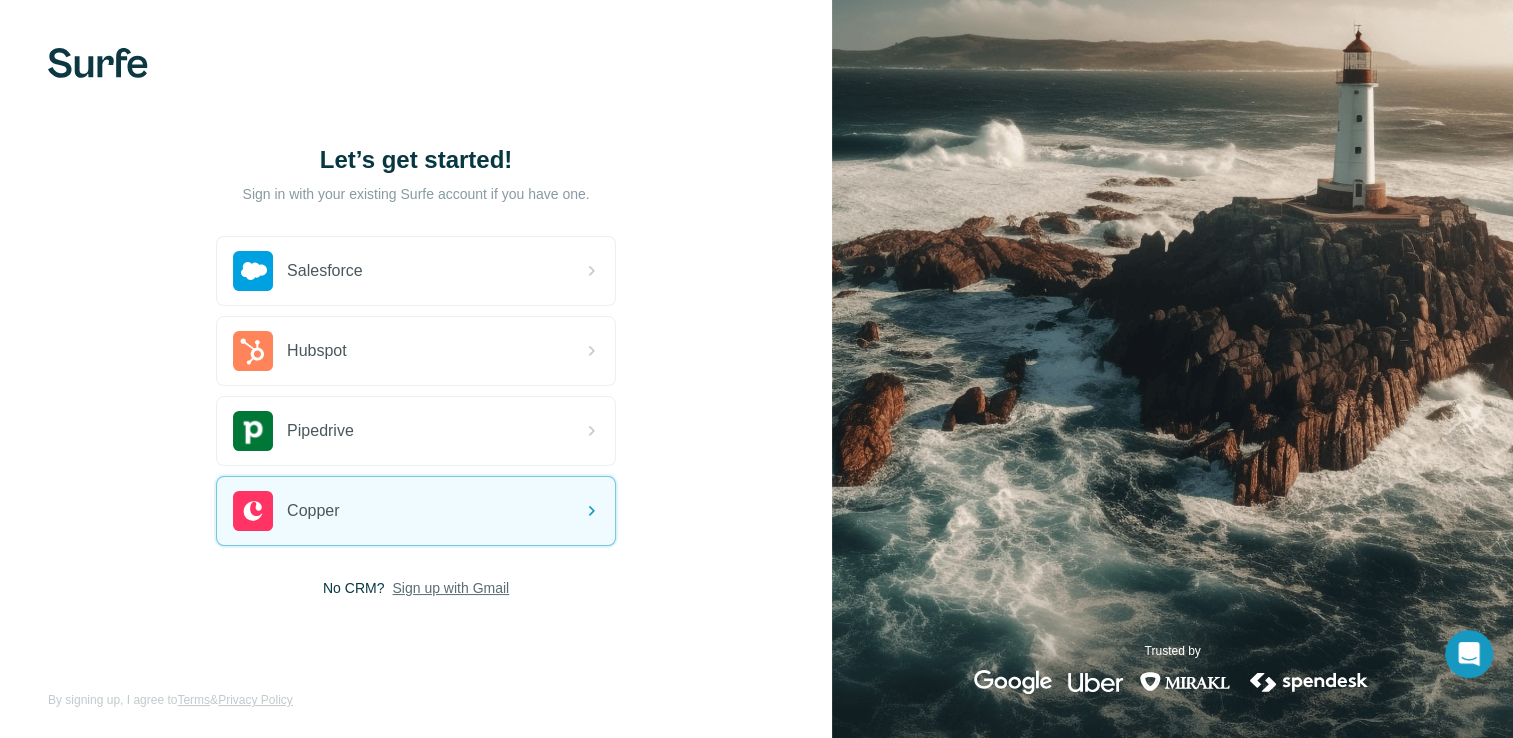 click on "Sign up with Gmail" at bounding box center (450, 588) 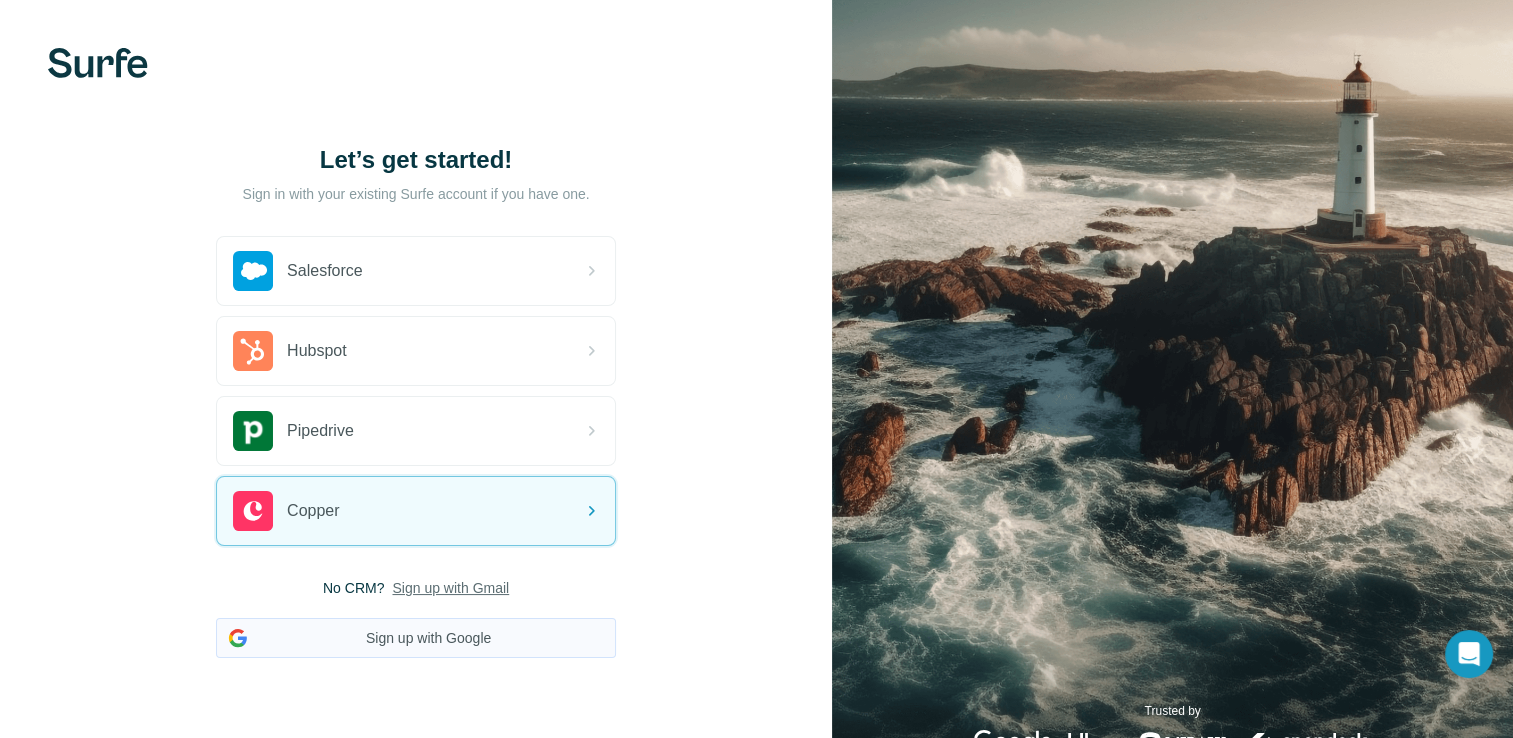 click on "Sign up with Google" at bounding box center (416, 638) 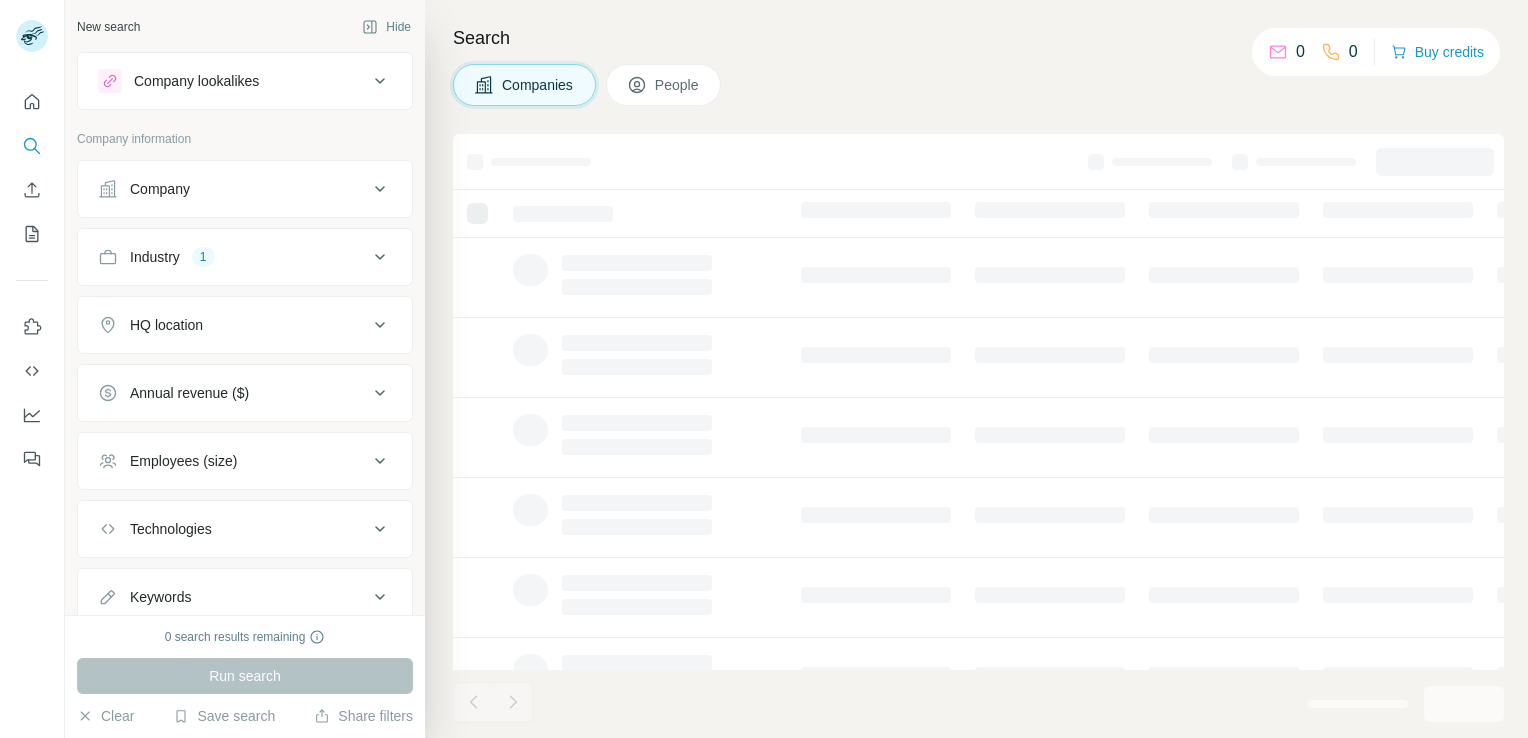 scroll, scrollTop: 0, scrollLeft: 0, axis: both 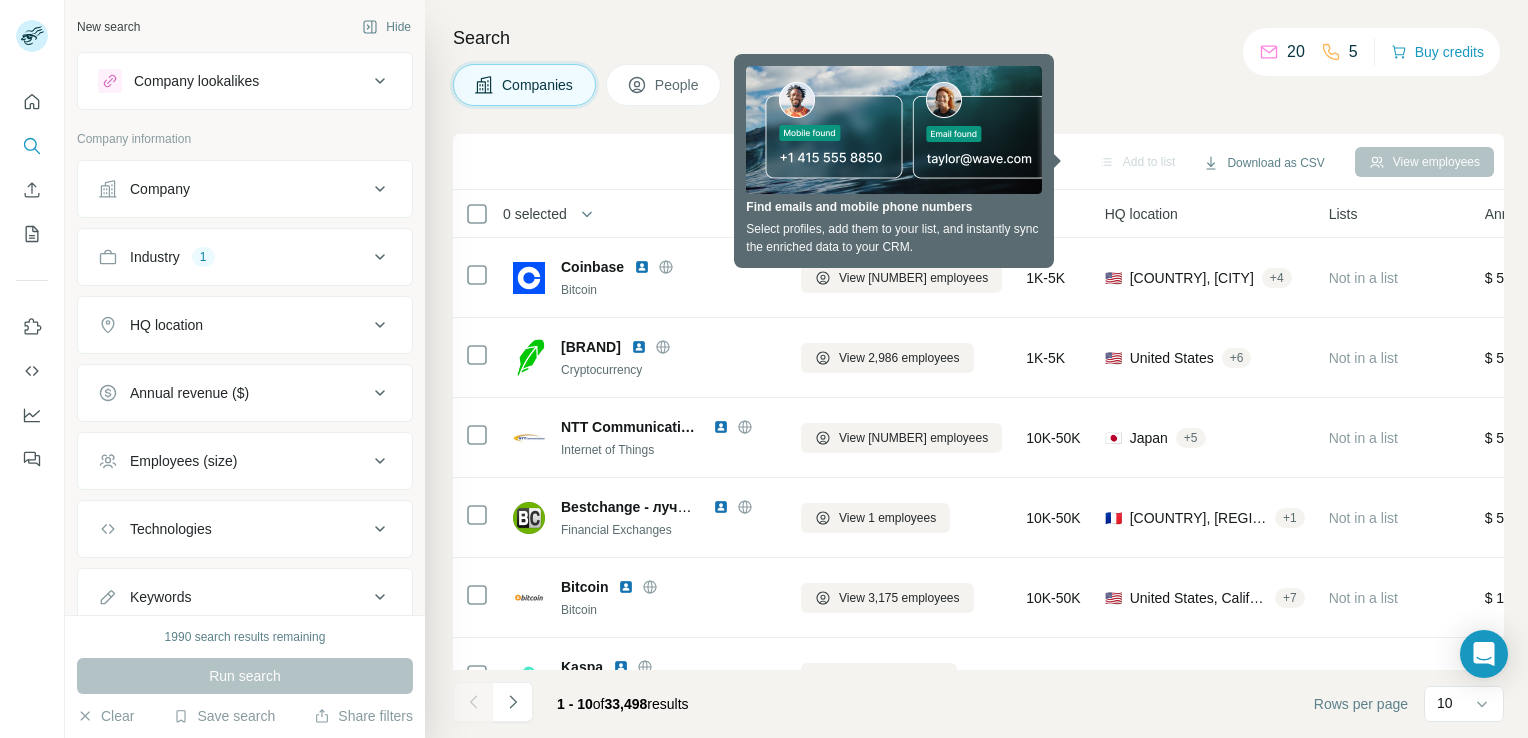 click on "Industry 1" at bounding box center [233, 257] 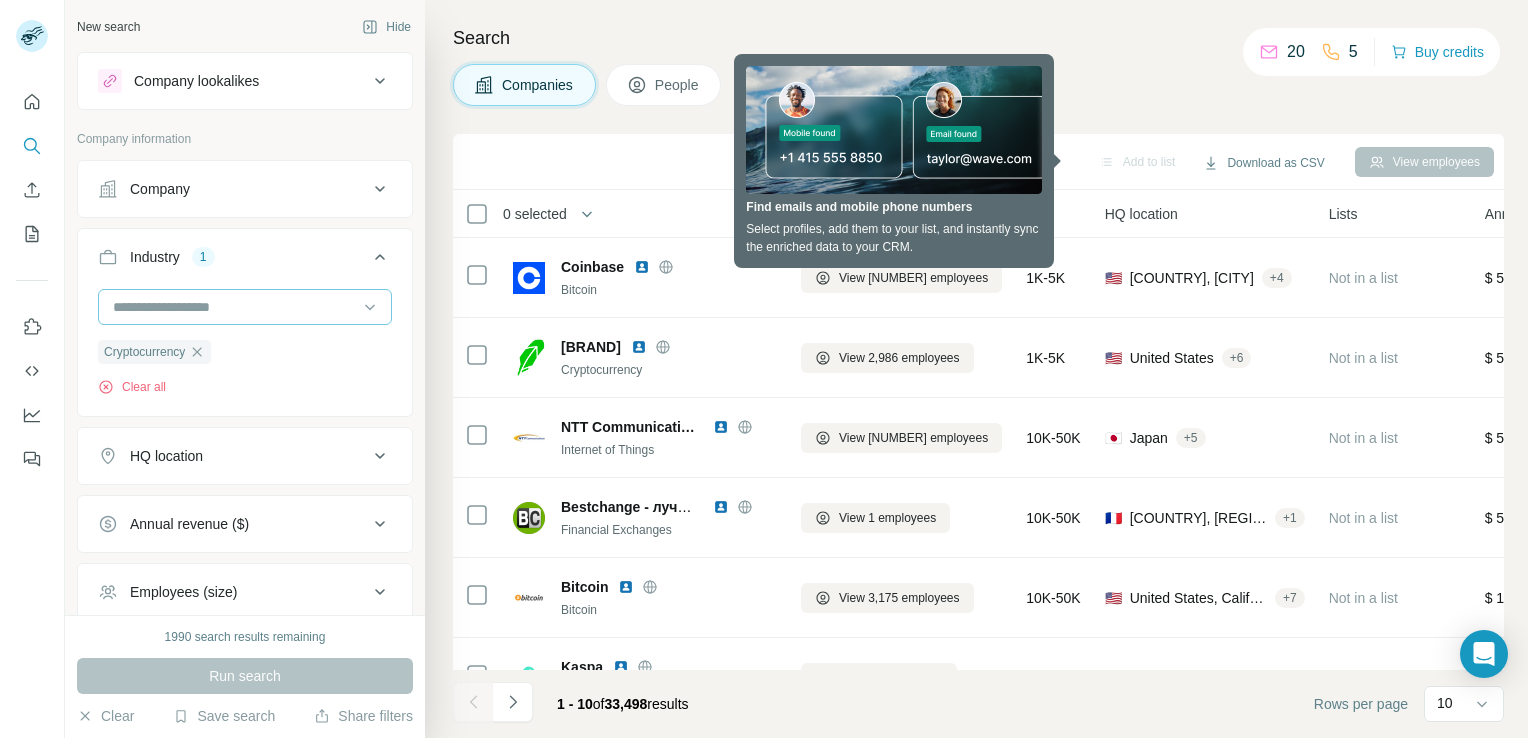 click at bounding box center [234, 307] 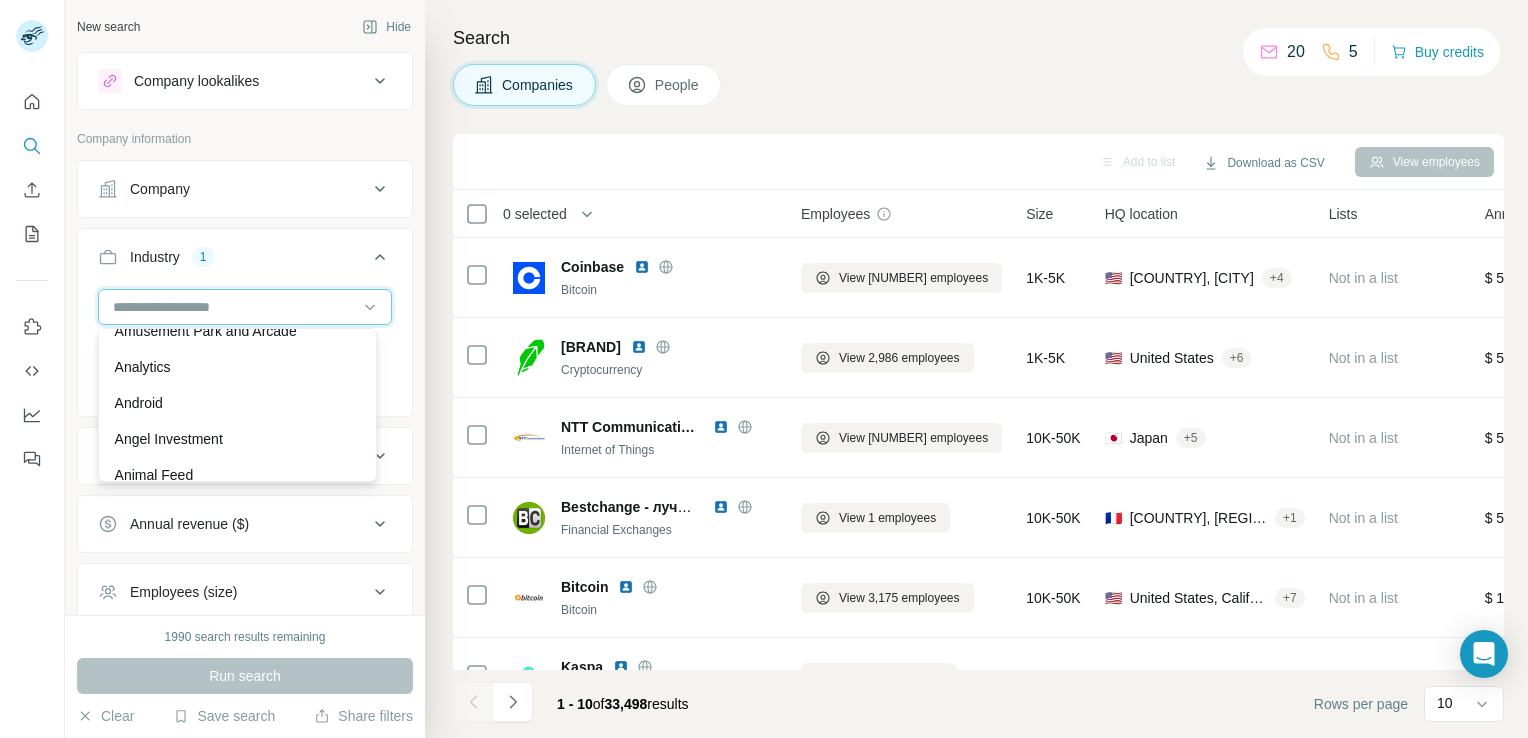 scroll, scrollTop: 634, scrollLeft: 0, axis: vertical 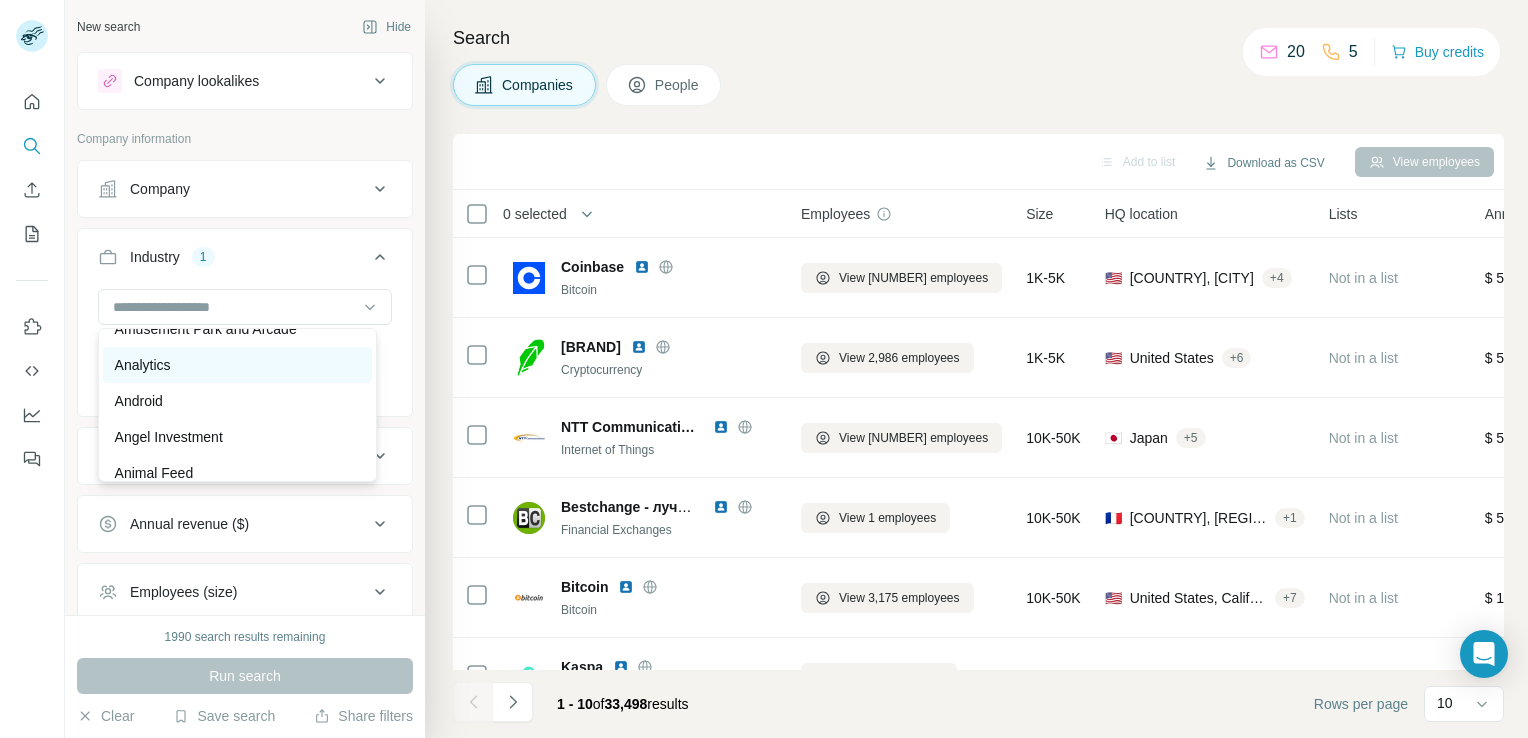 click on "Analytics" at bounding box center [237, 365] 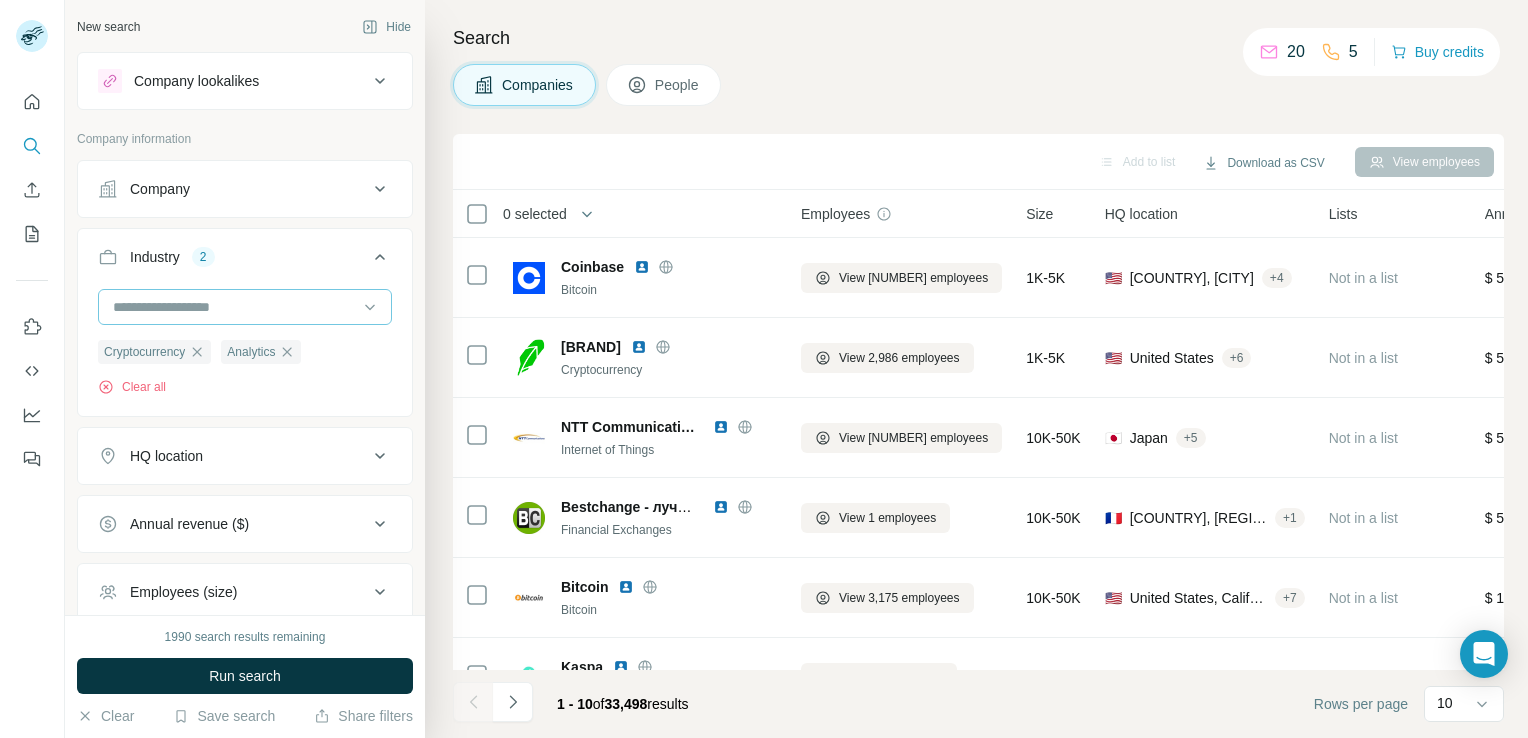 click at bounding box center (234, 307) 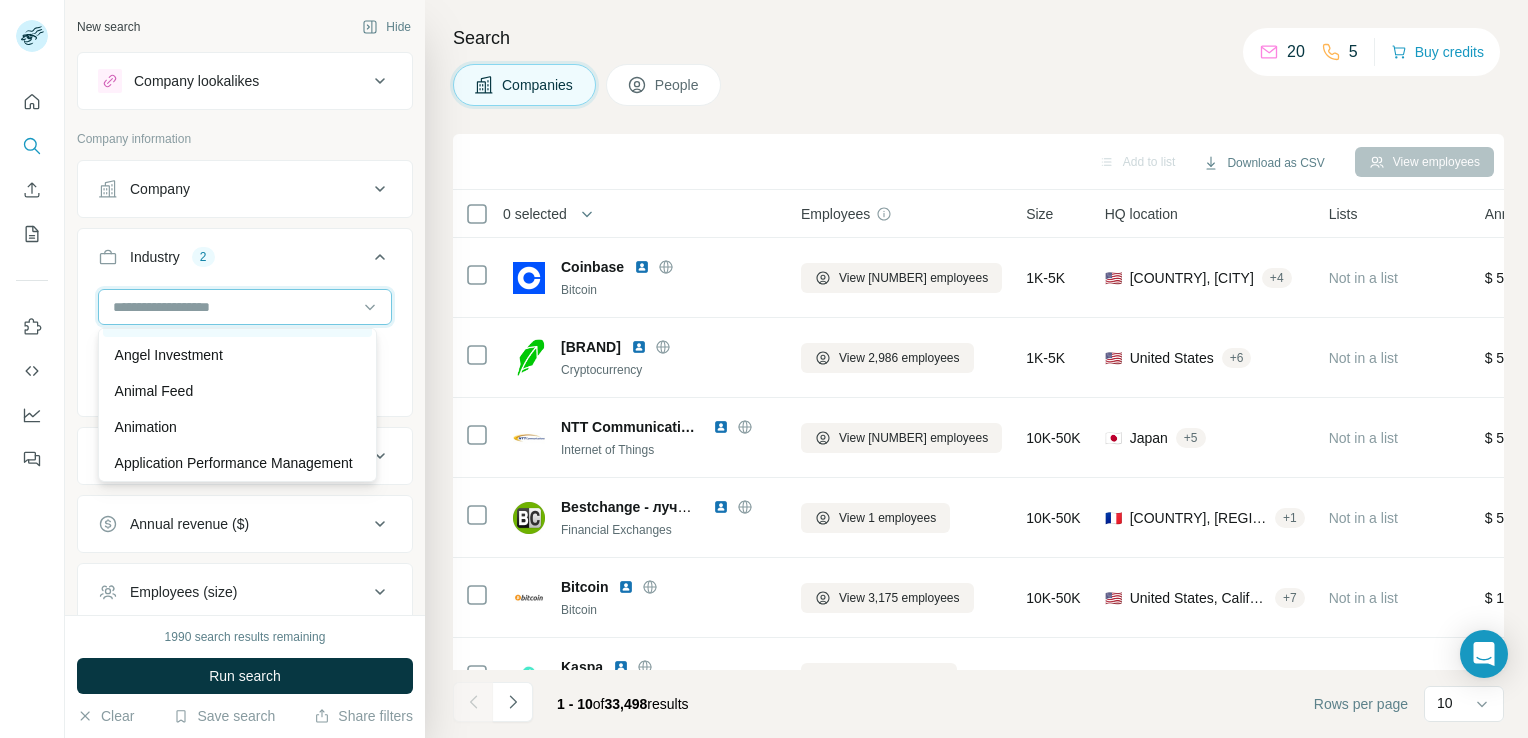 scroll, scrollTop: 694, scrollLeft: 0, axis: vertical 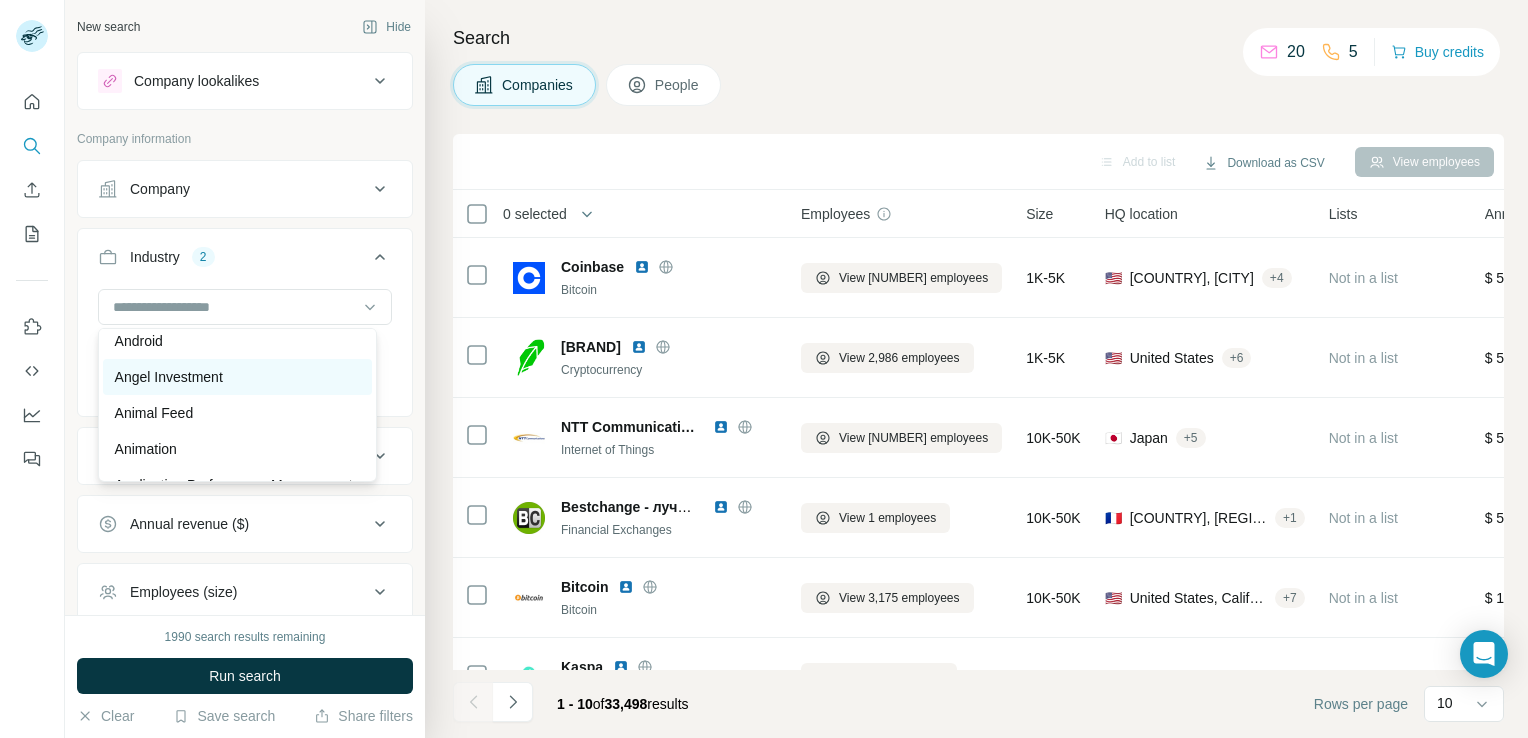 click on "Angel Investment" at bounding box center (237, 377) 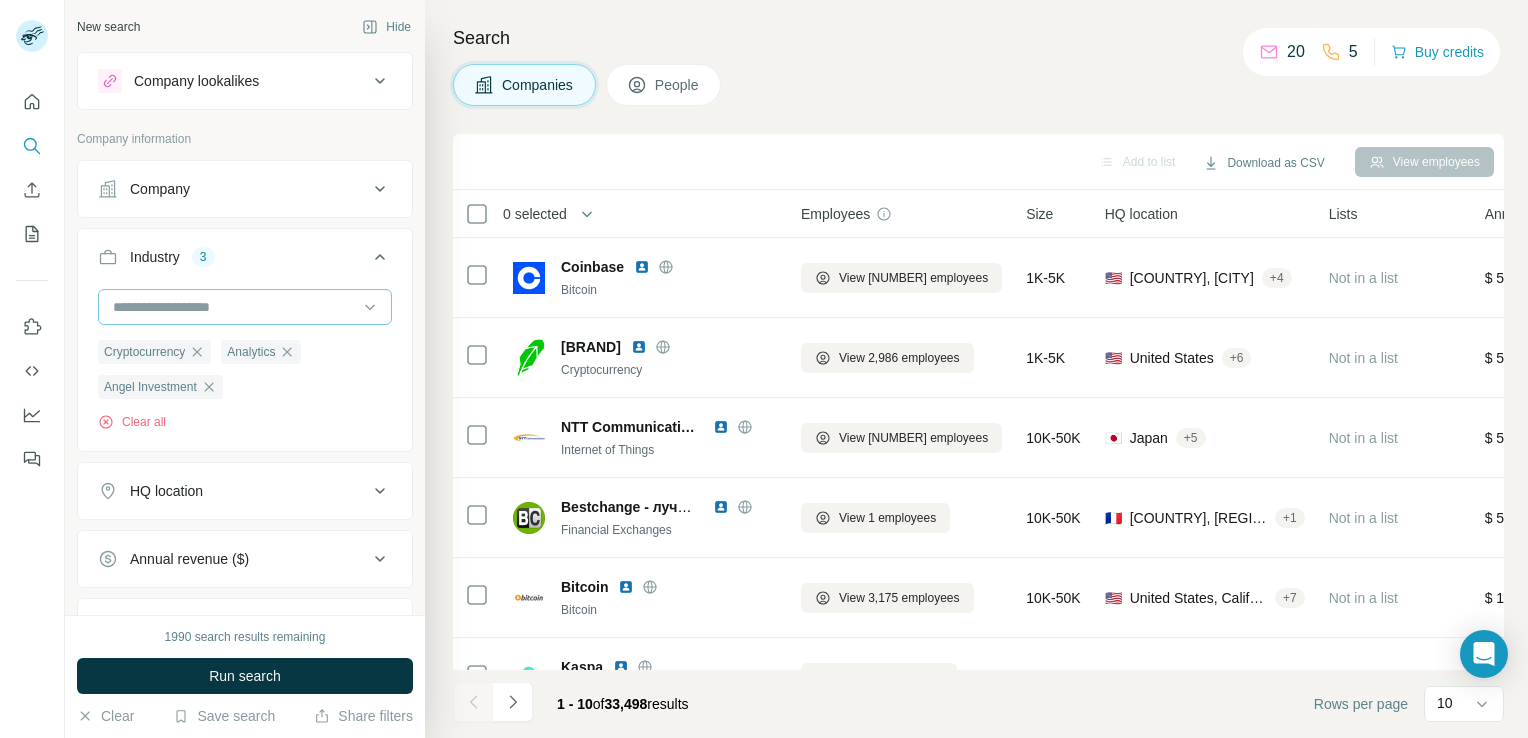 click at bounding box center (234, 307) 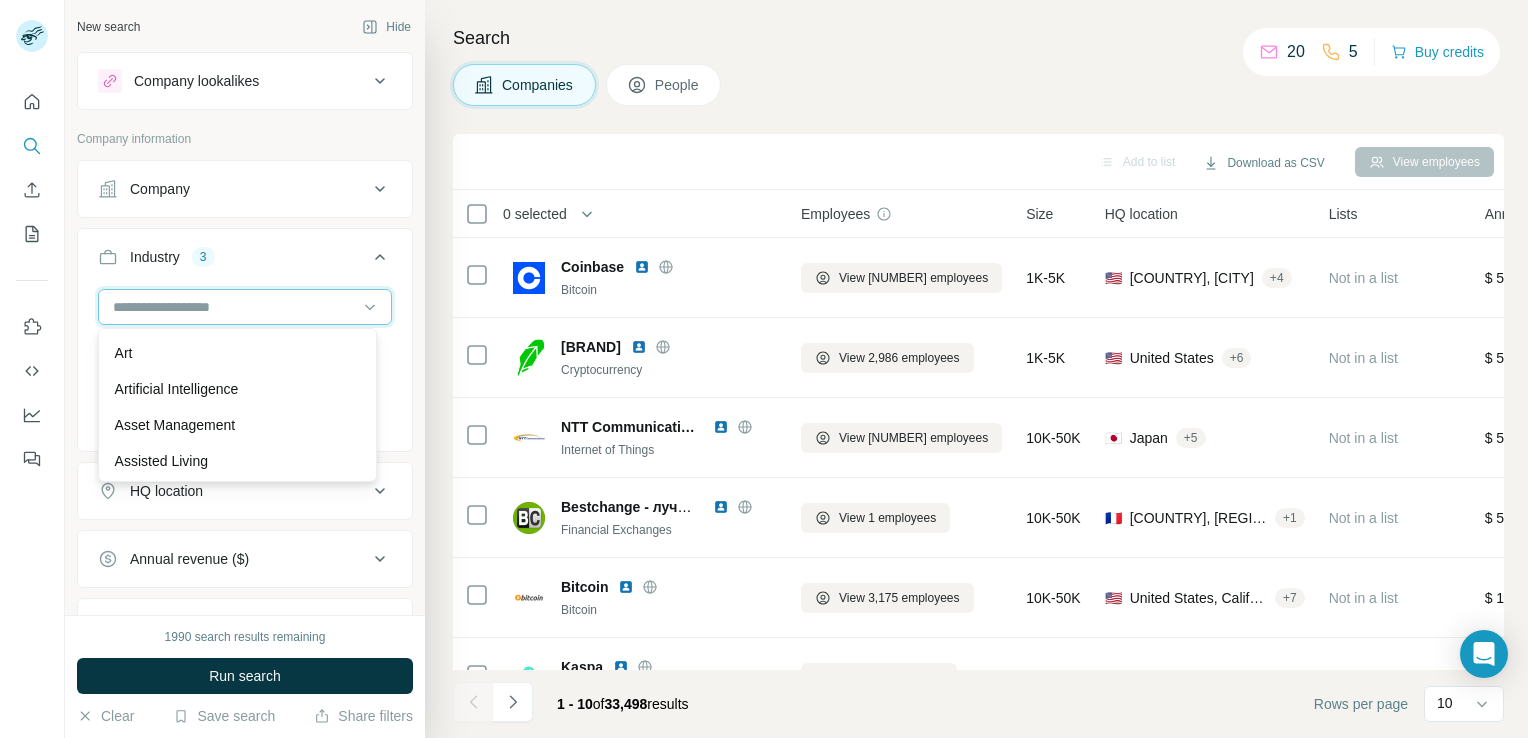 scroll, scrollTop: 1007, scrollLeft: 0, axis: vertical 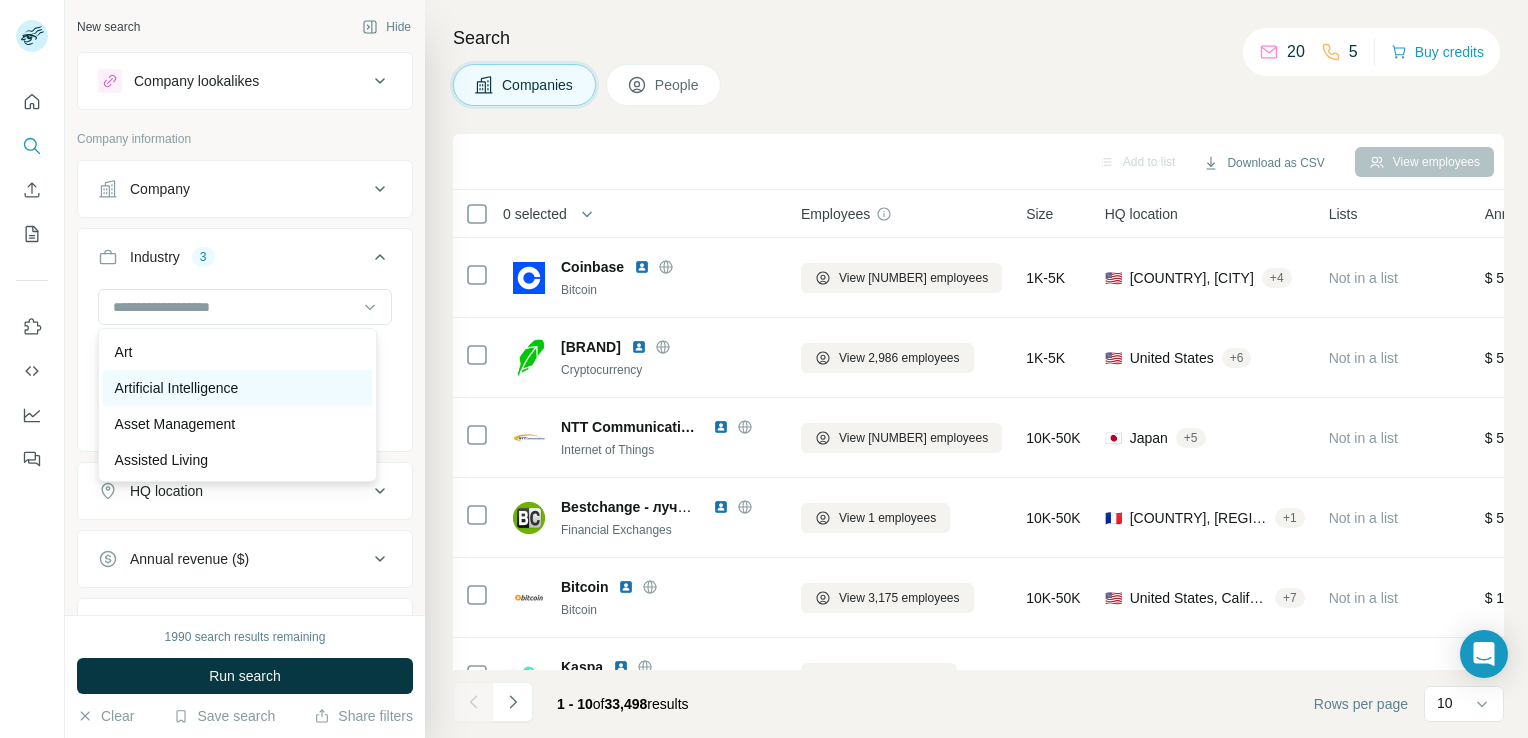 click on "Artificial Intelligence" at bounding box center [237, 388] 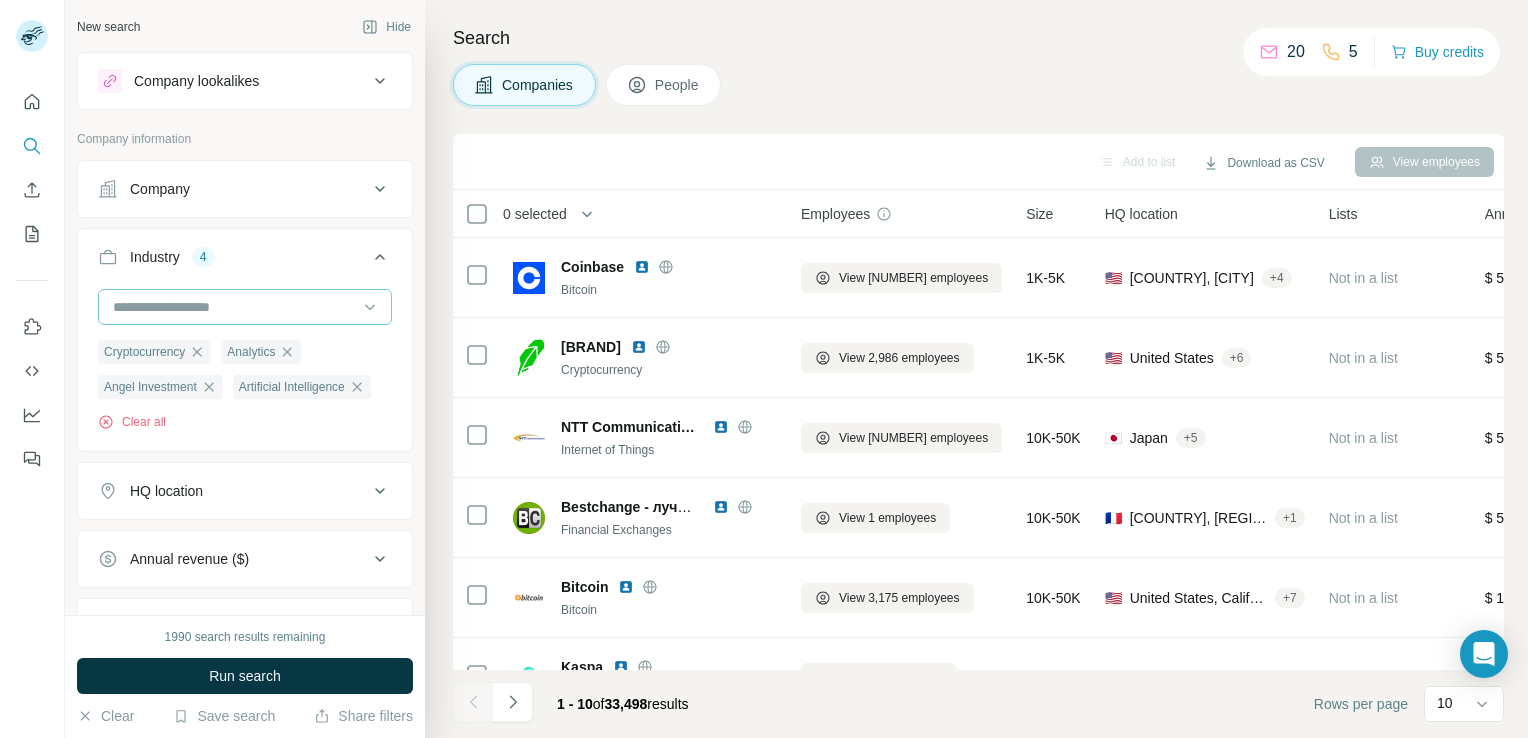 click at bounding box center [234, 307] 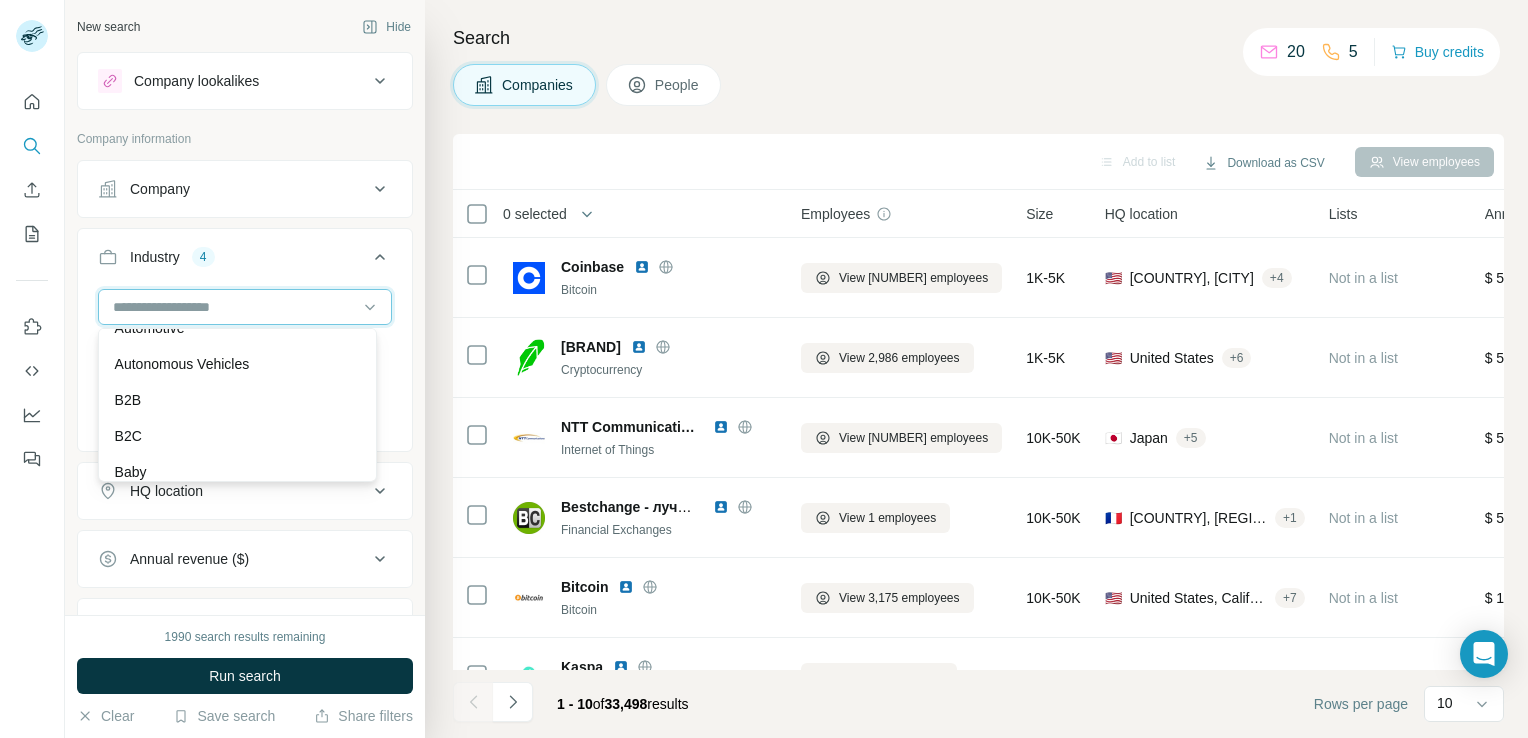 scroll, scrollTop: 1440, scrollLeft: 0, axis: vertical 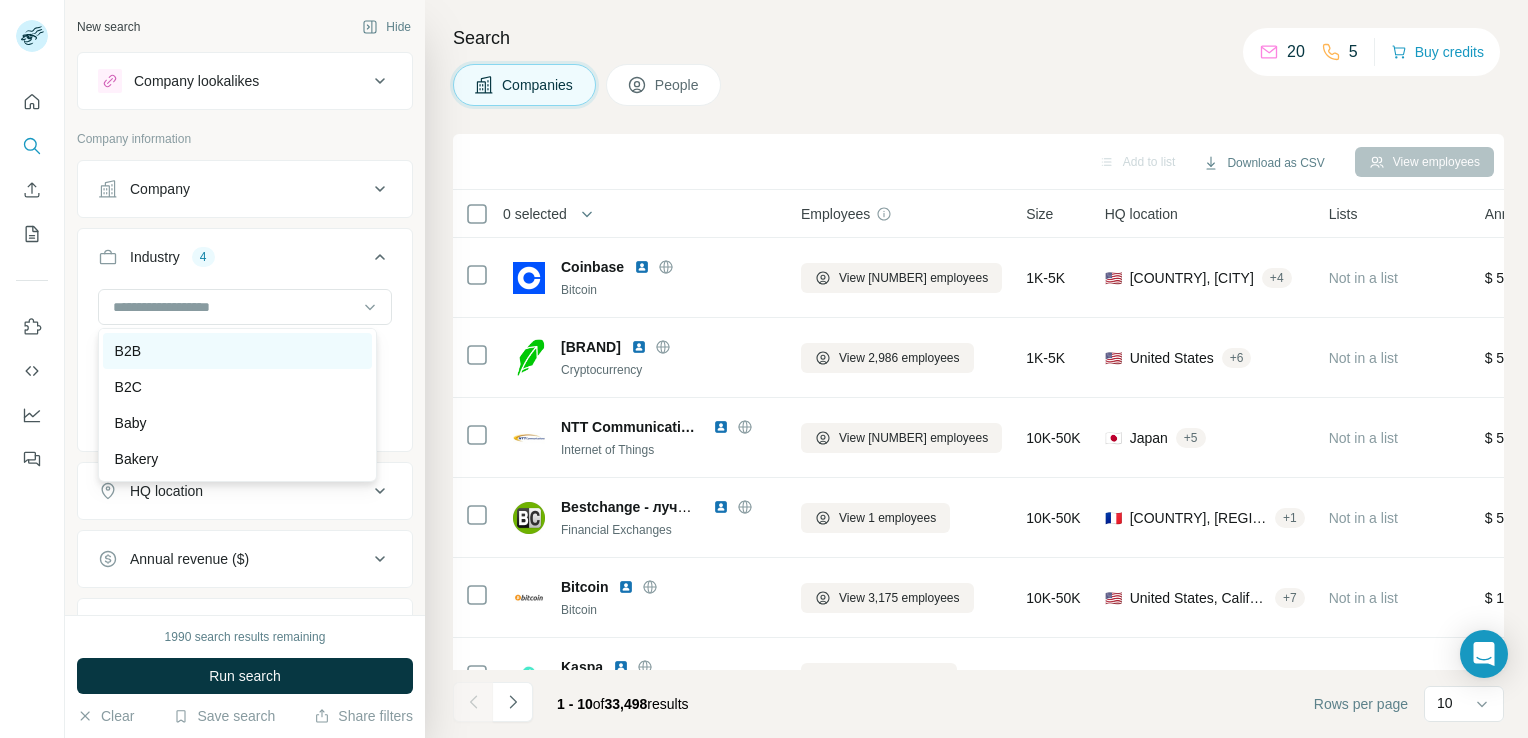 click on "B2B" at bounding box center [237, 351] 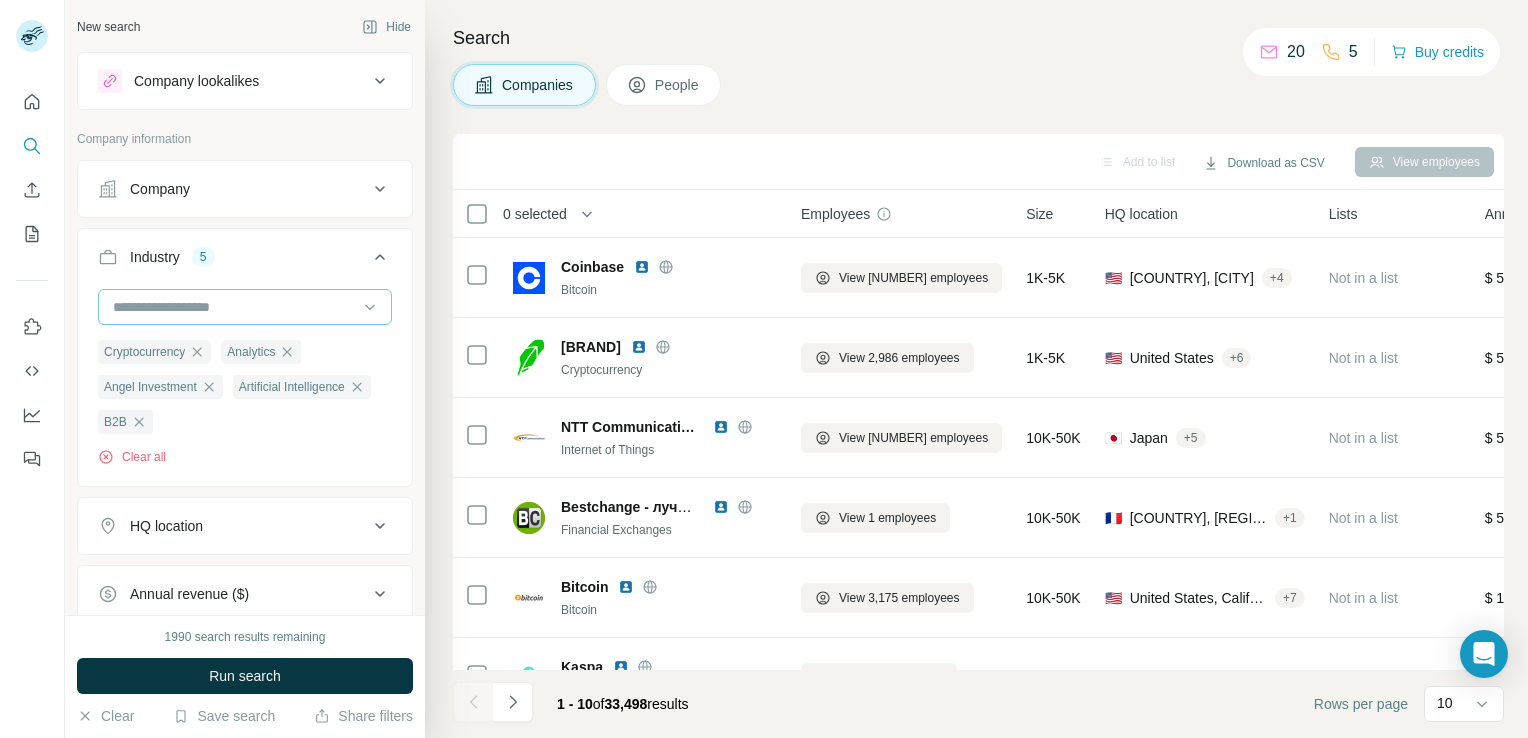 click at bounding box center [234, 307] 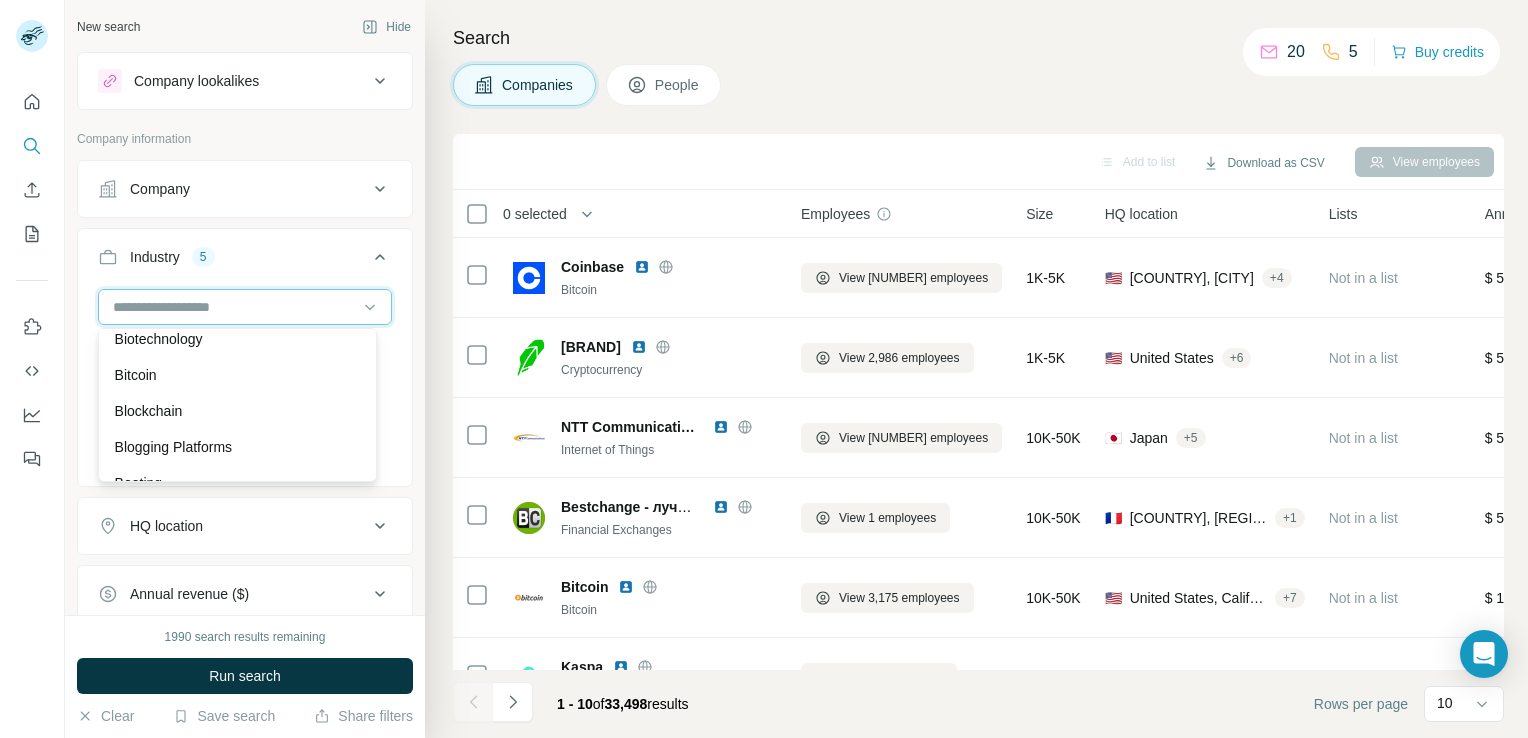 scroll, scrollTop: 2034, scrollLeft: 0, axis: vertical 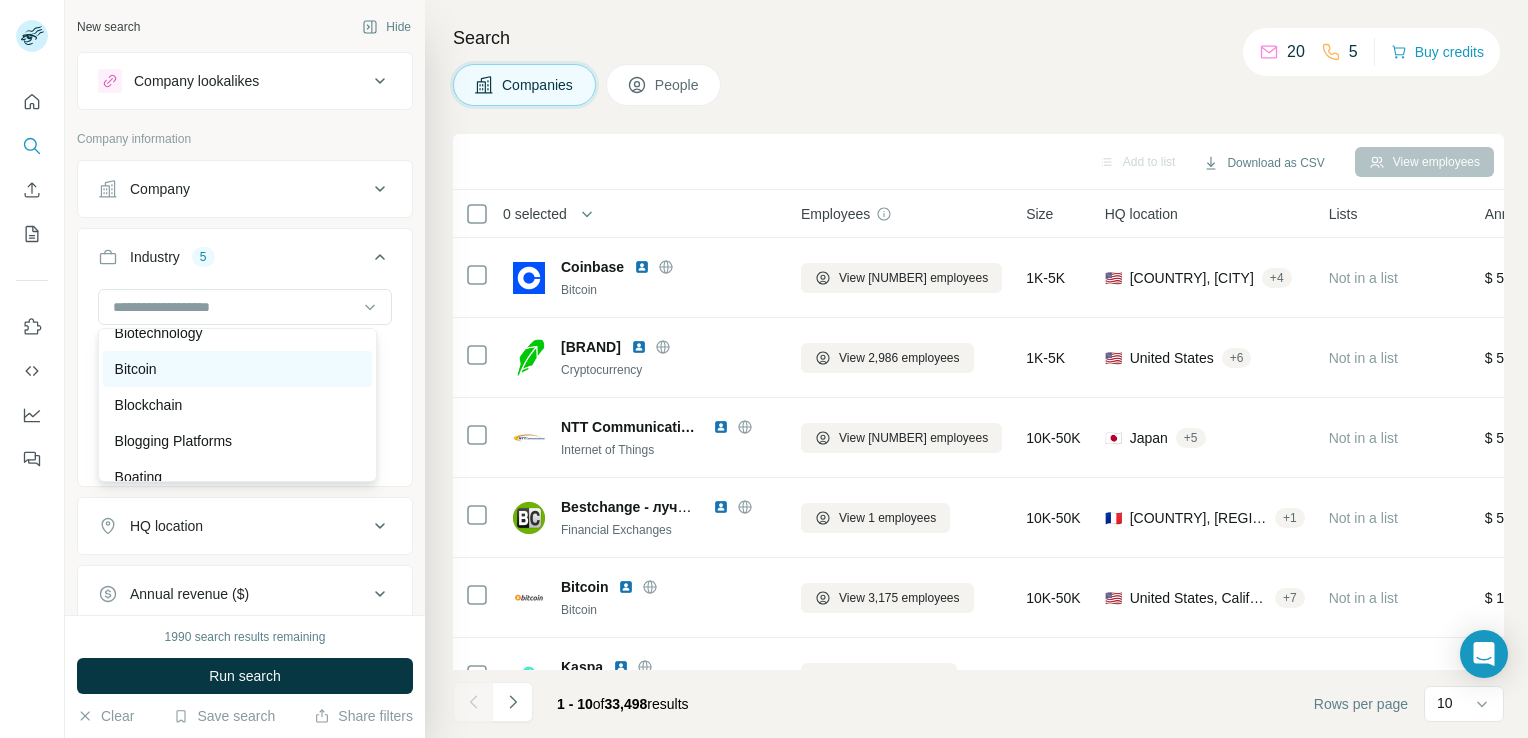 click on "Bitcoin" at bounding box center [237, 369] 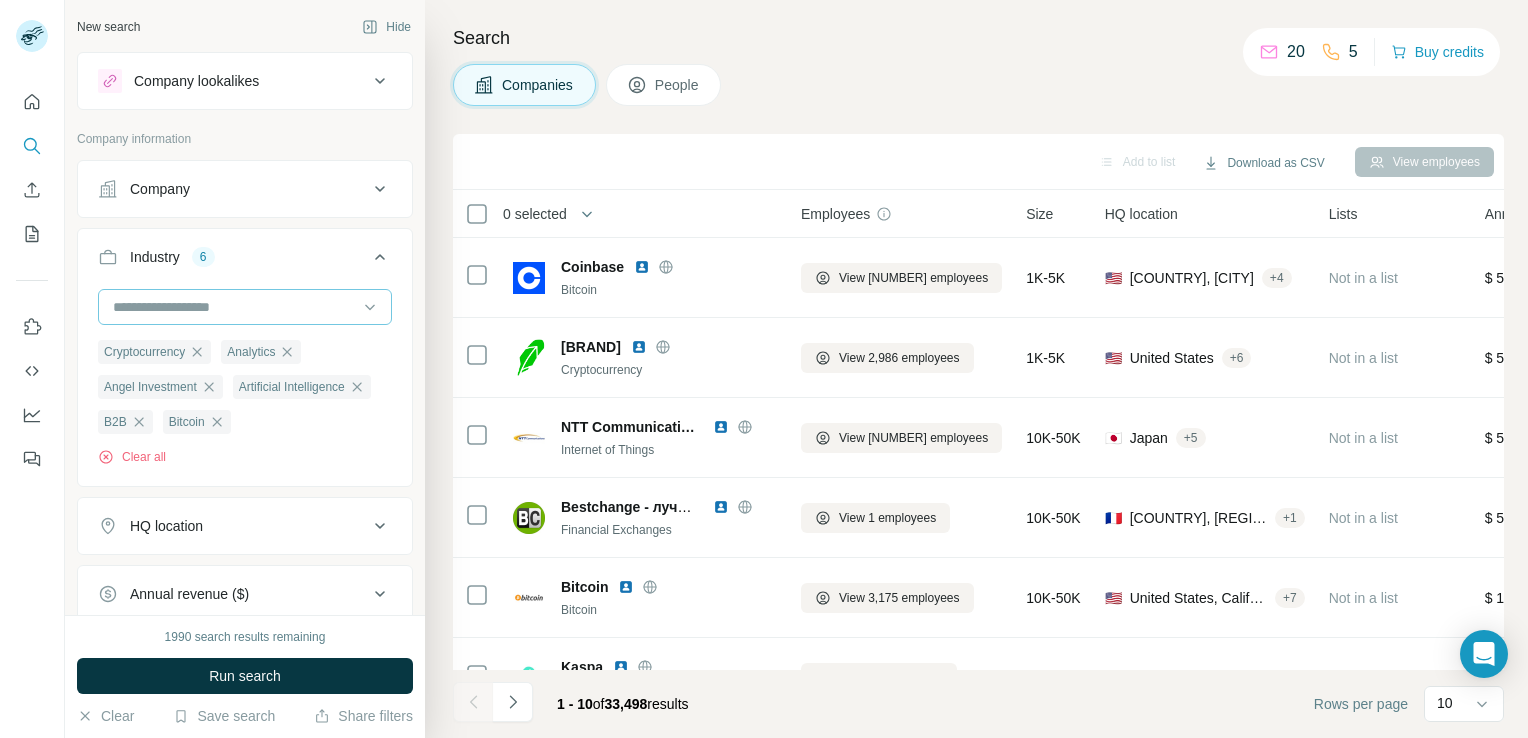 click at bounding box center (234, 307) 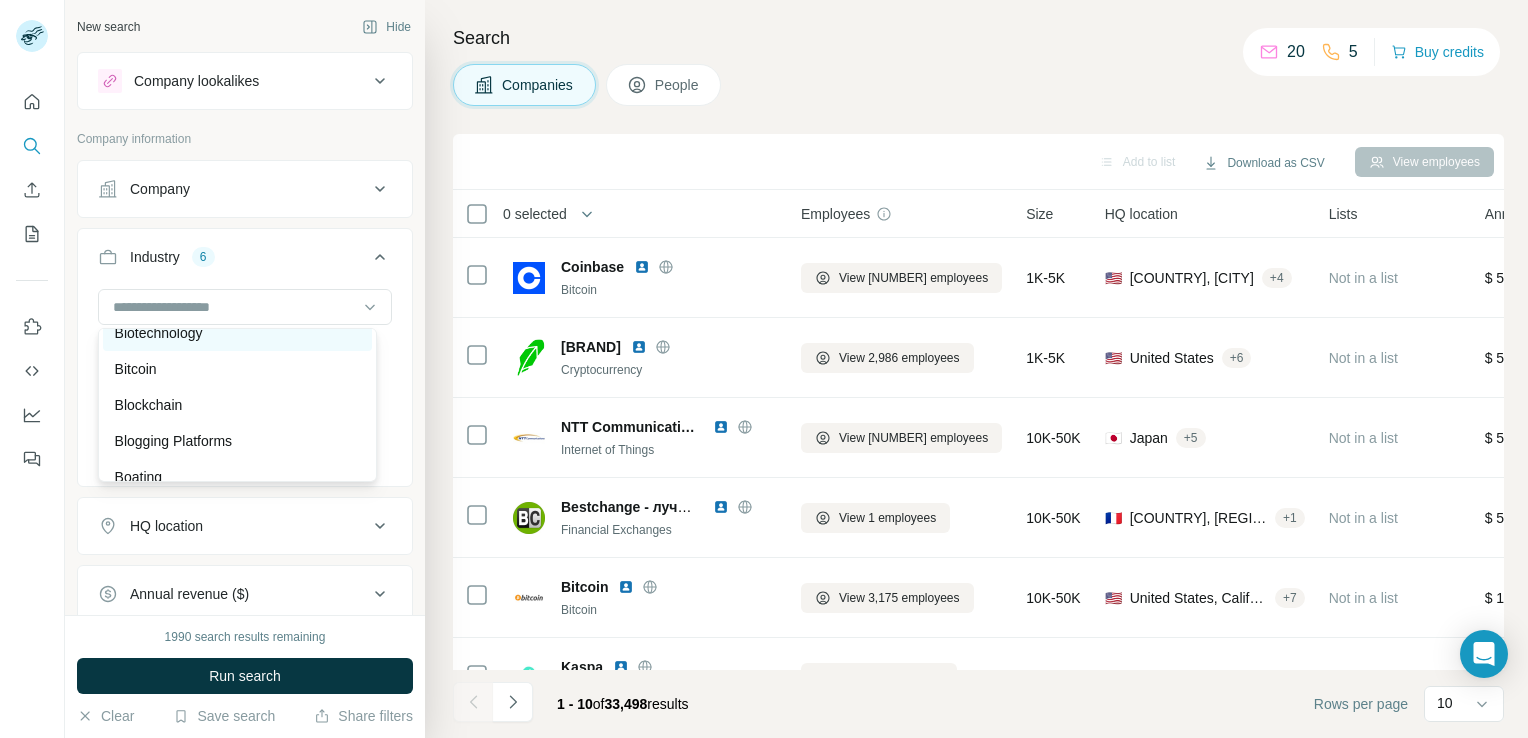 click on "Biotechnology" at bounding box center [237, 333] 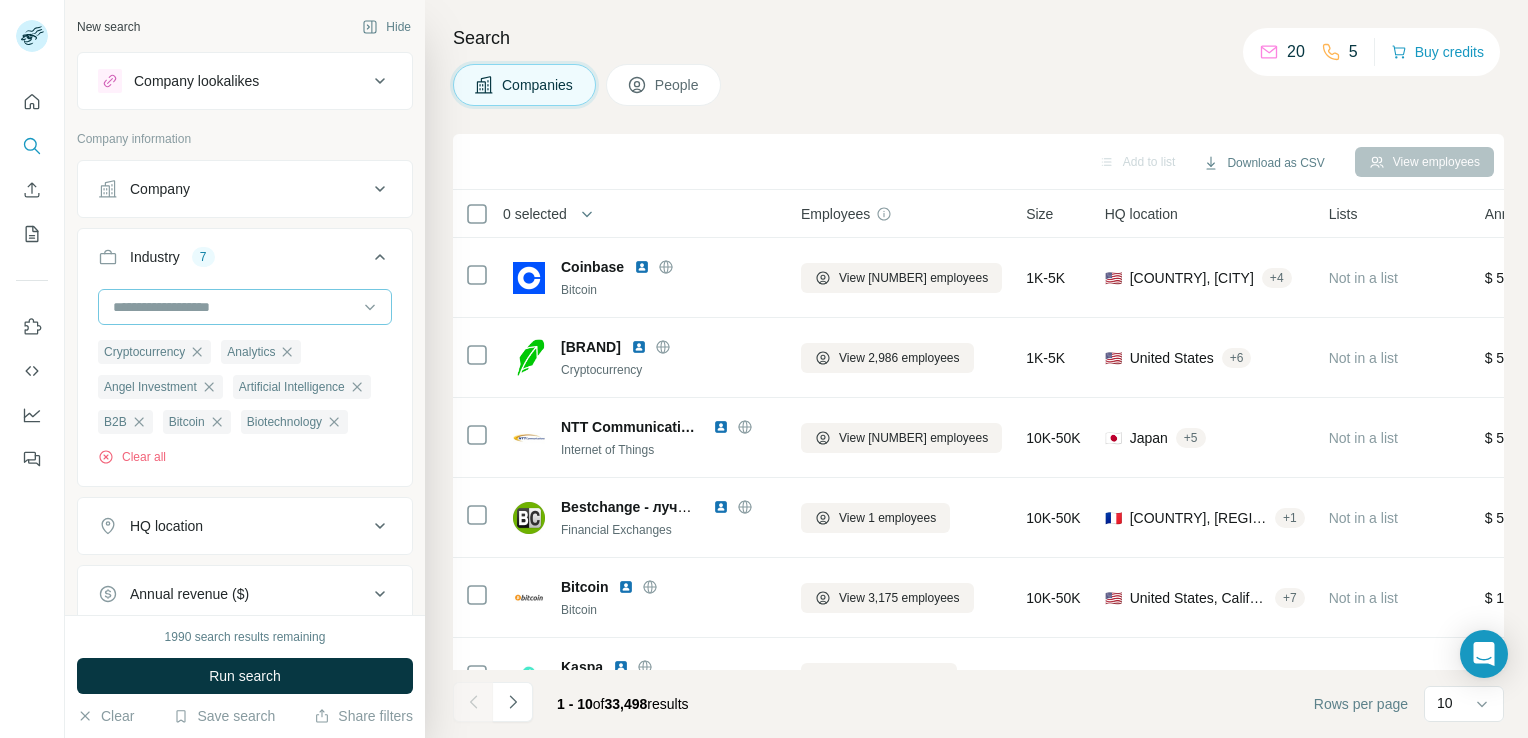 click at bounding box center (234, 307) 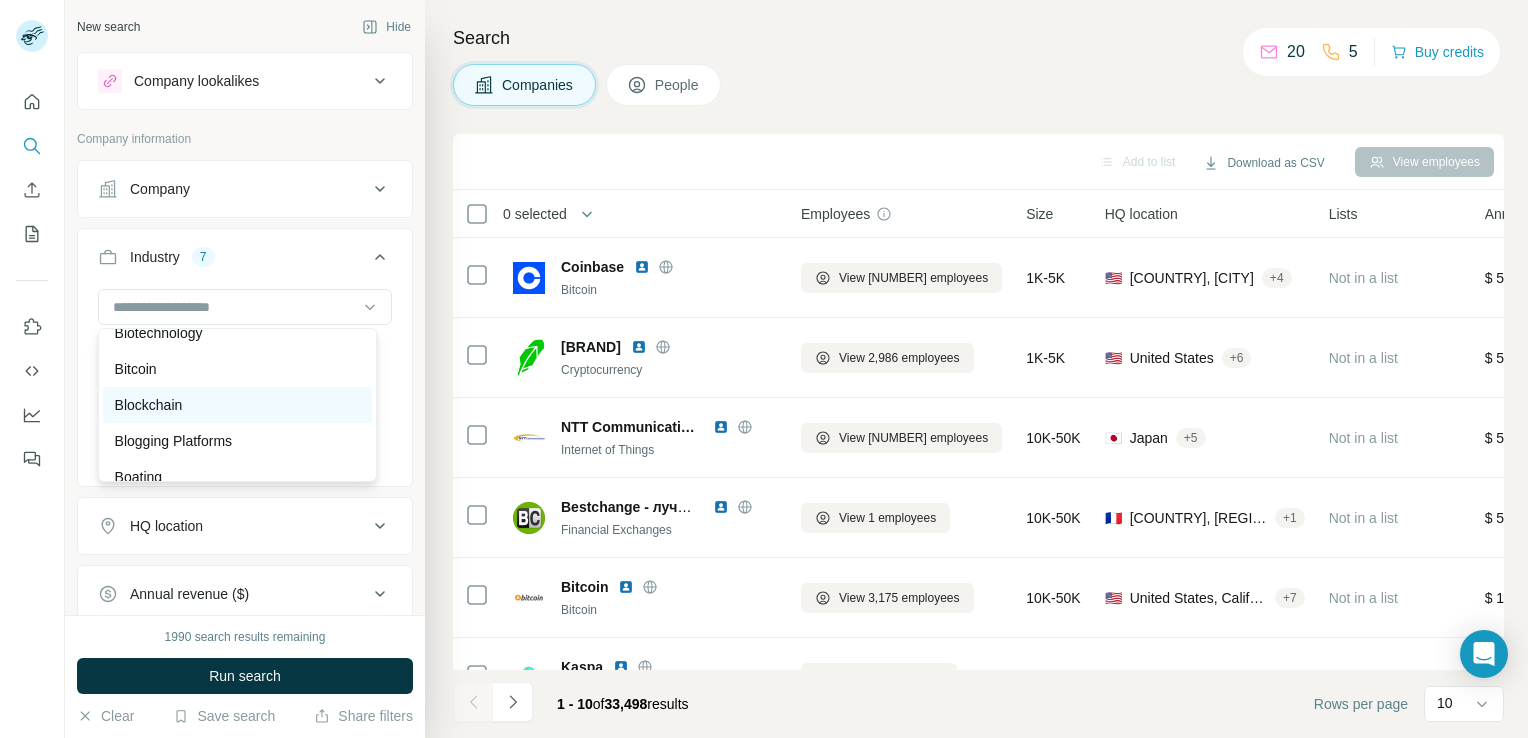 click on "Blockchain" at bounding box center (237, 405) 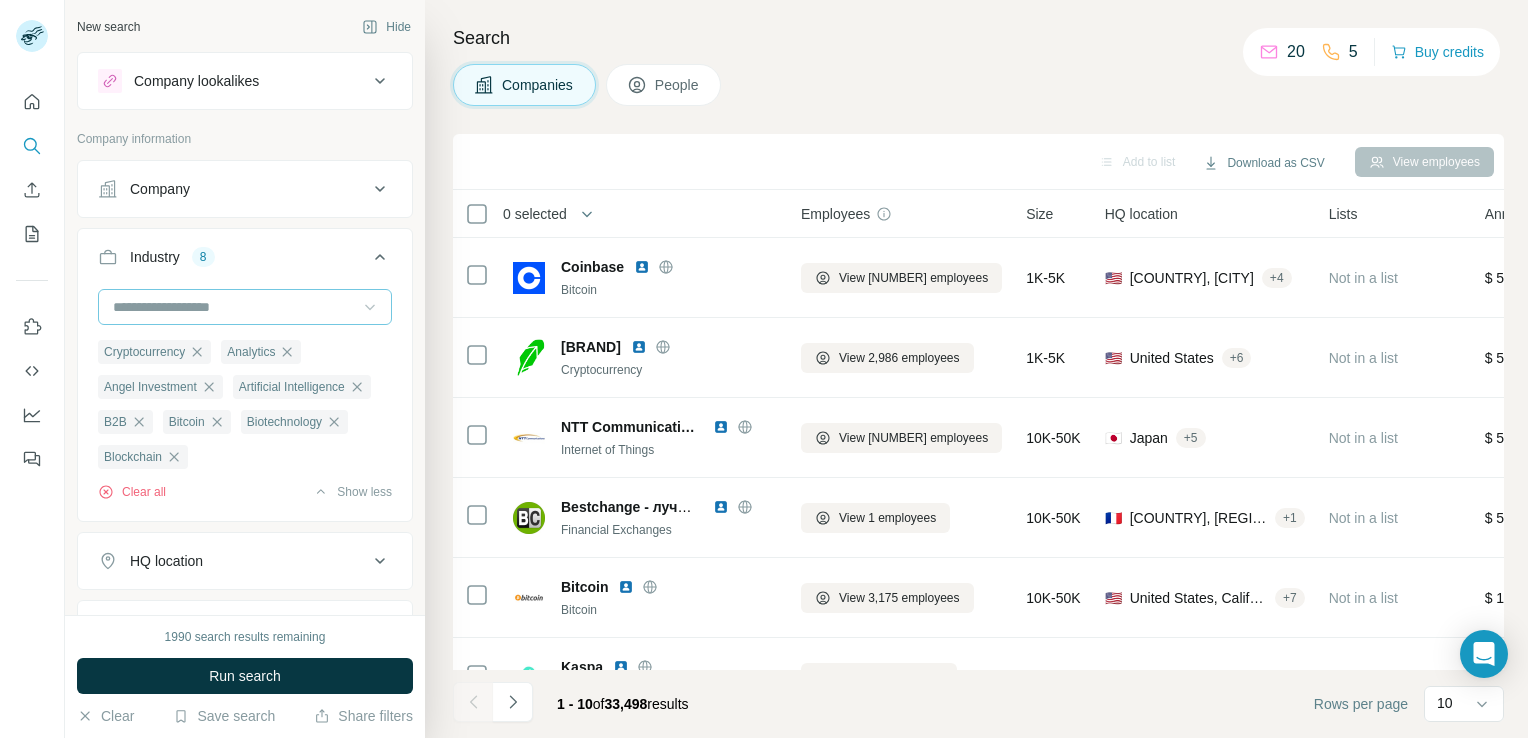 click at bounding box center [370, 307] 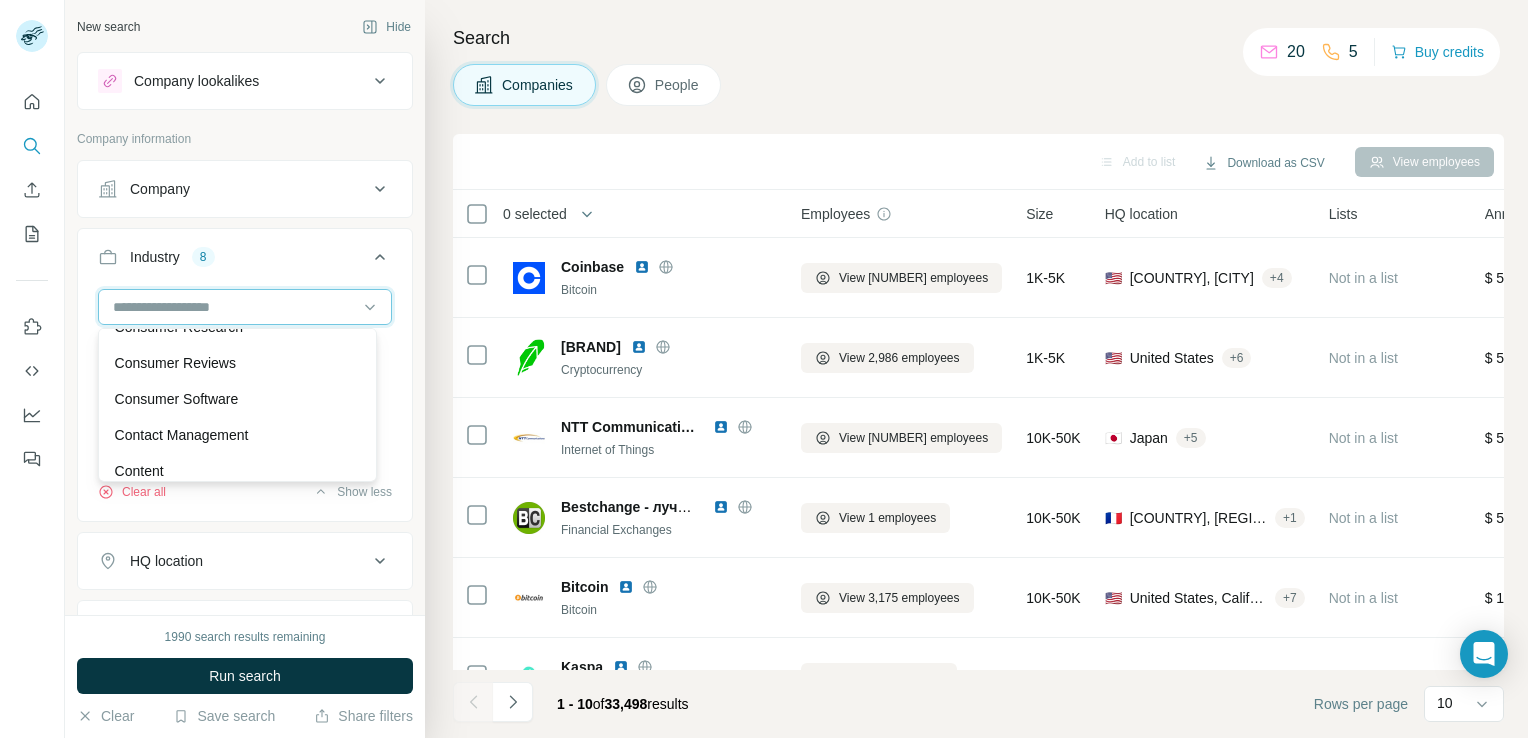scroll, scrollTop: 4272, scrollLeft: 0, axis: vertical 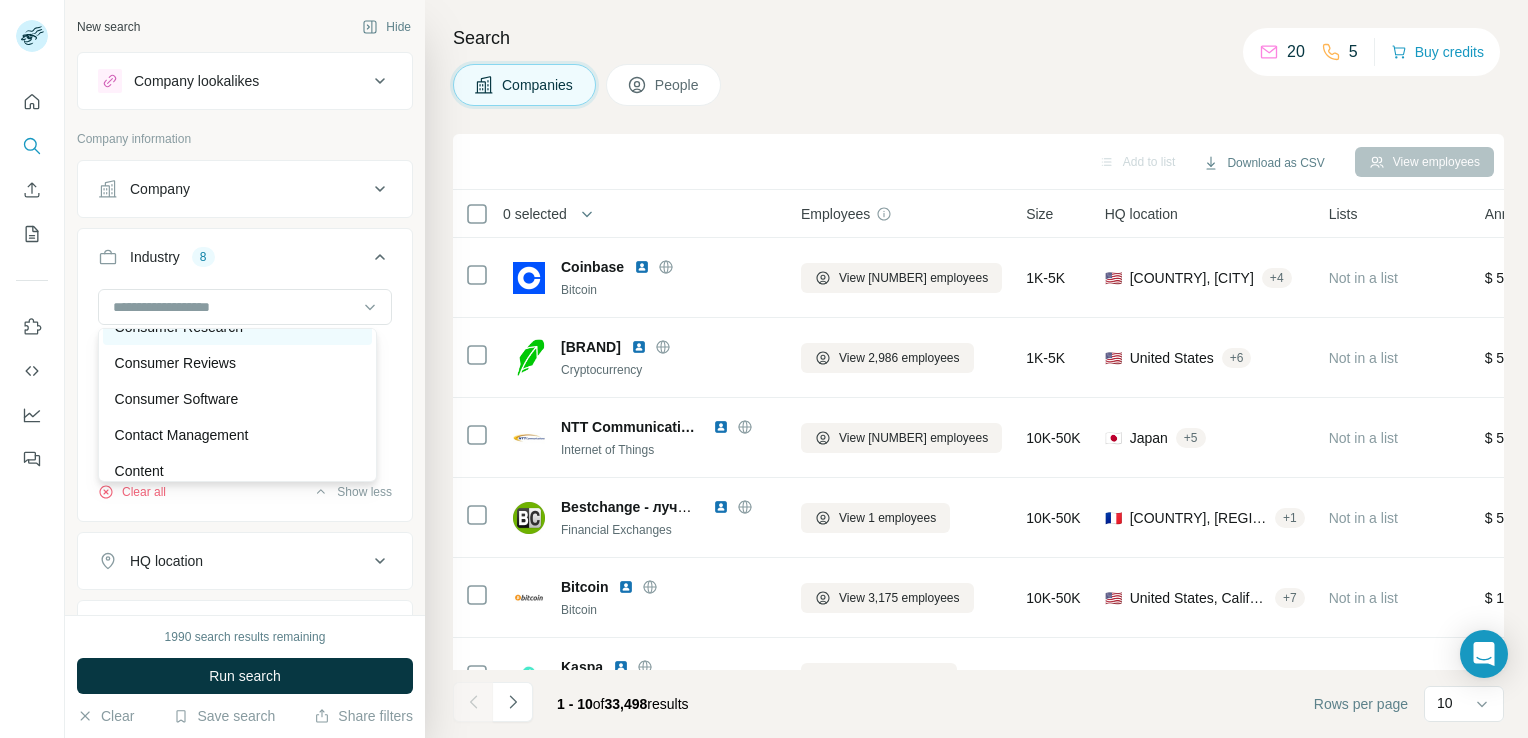 click on "Consumer Research" at bounding box center (179, 327) 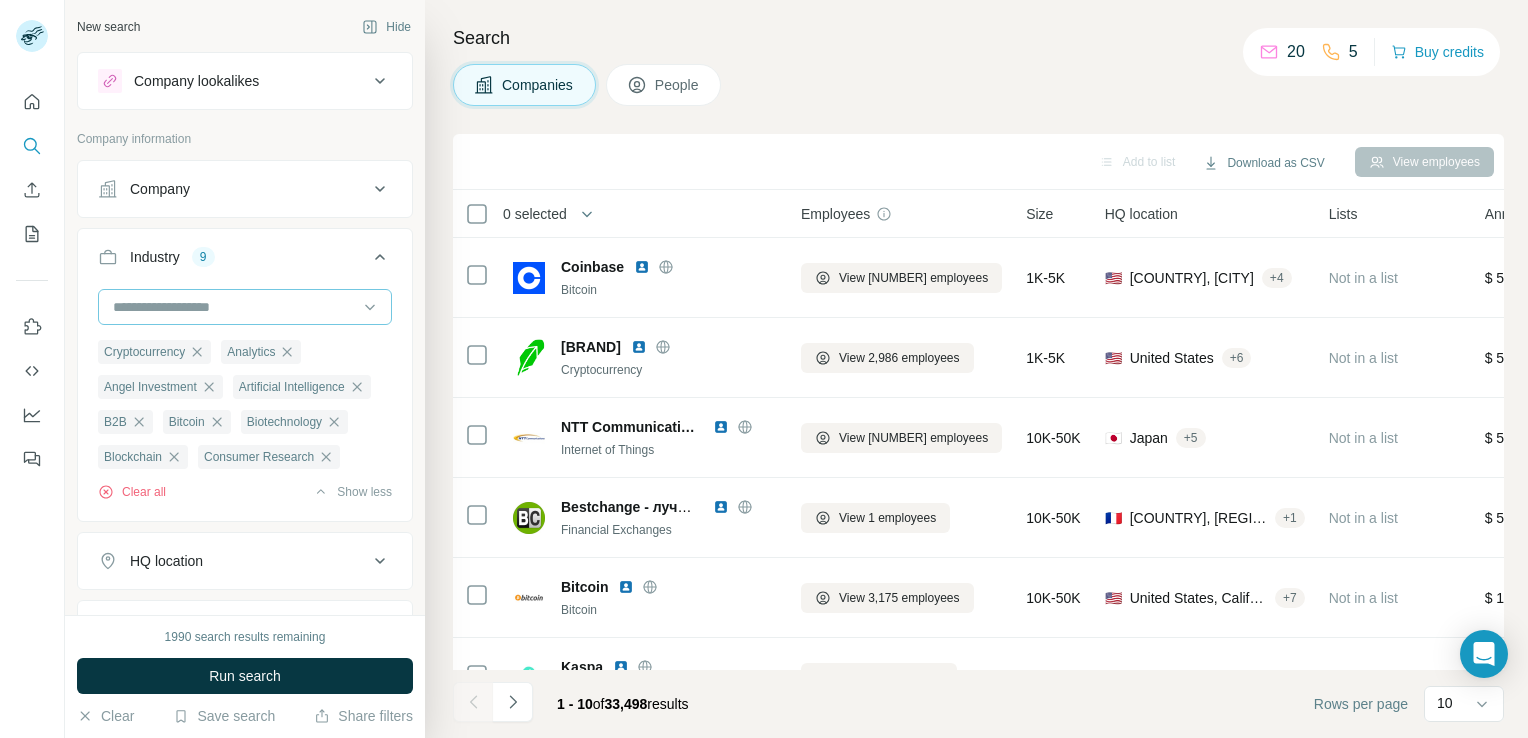 click at bounding box center [234, 307] 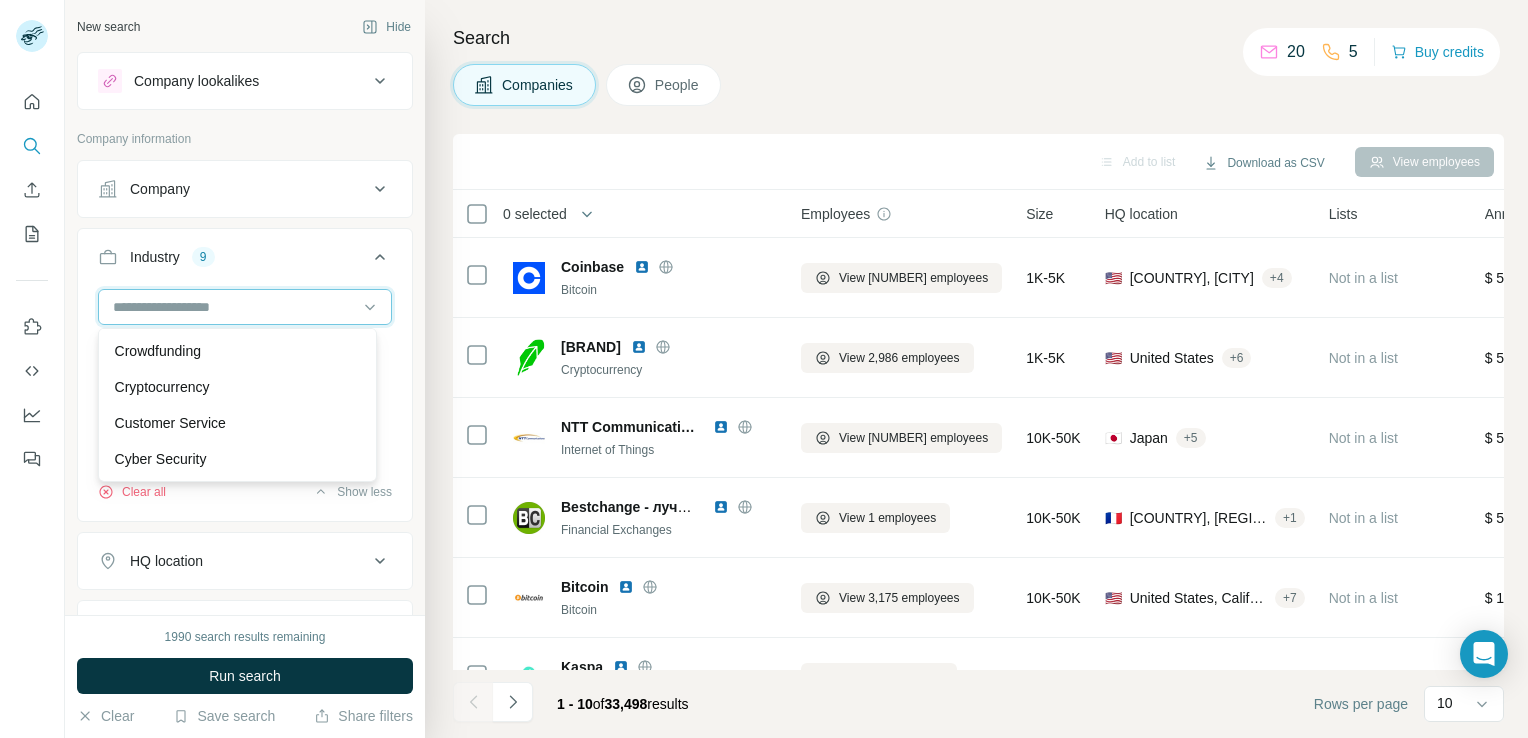 scroll, scrollTop: 5042, scrollLeft: 0, axis: vertical 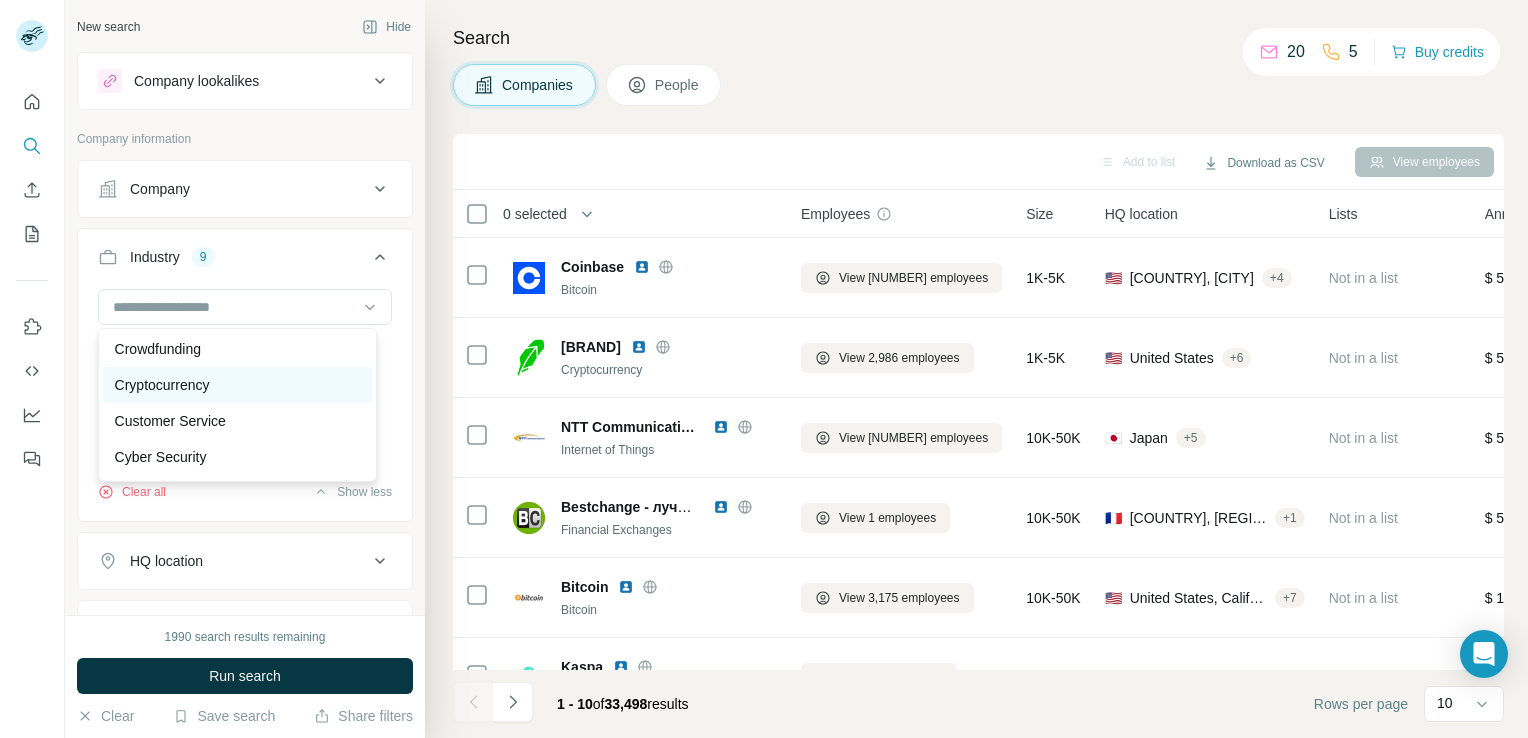 click on "Cryptocurrency" at bounding box center (237, 385) 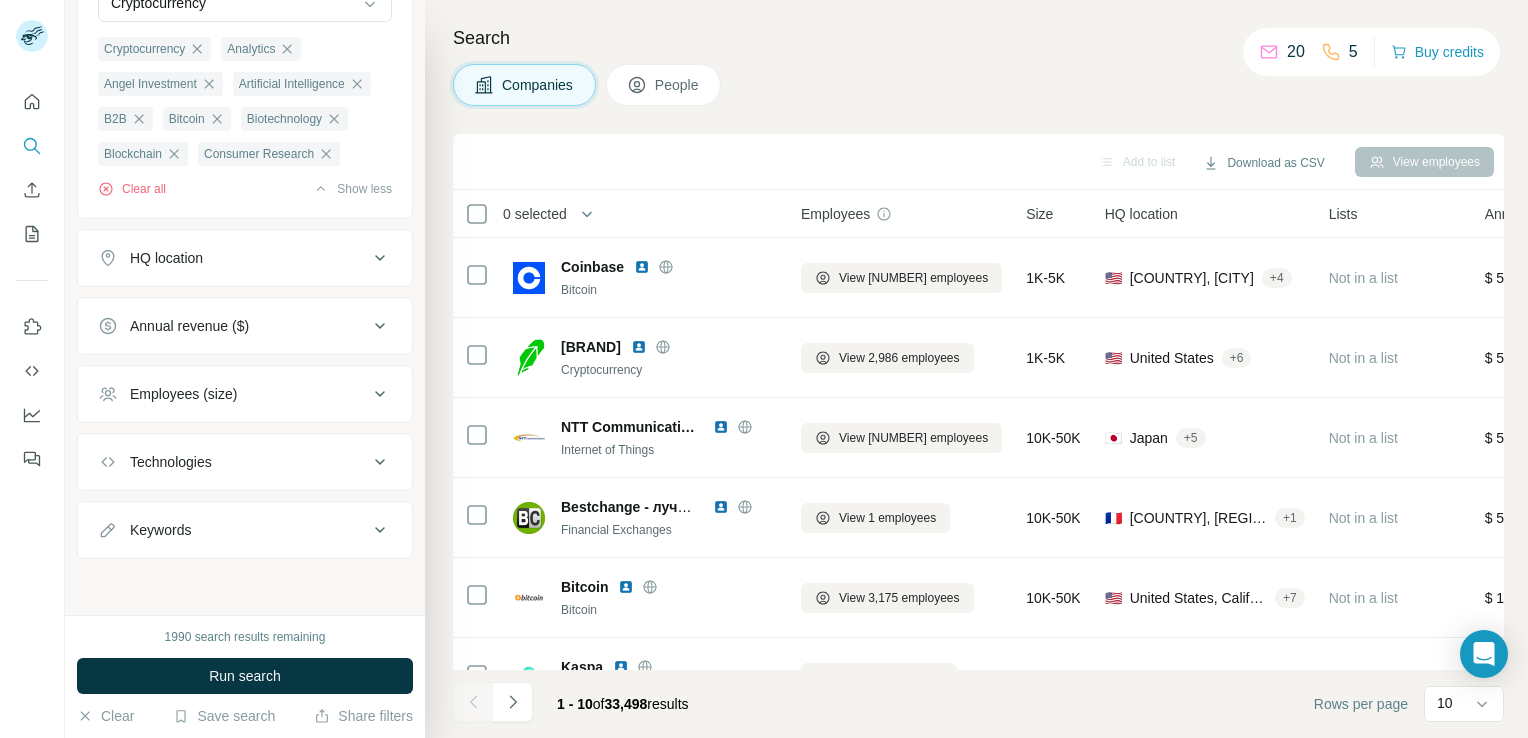scroll, scrollTop: 335, scrollLeft: 0, axis: vertical 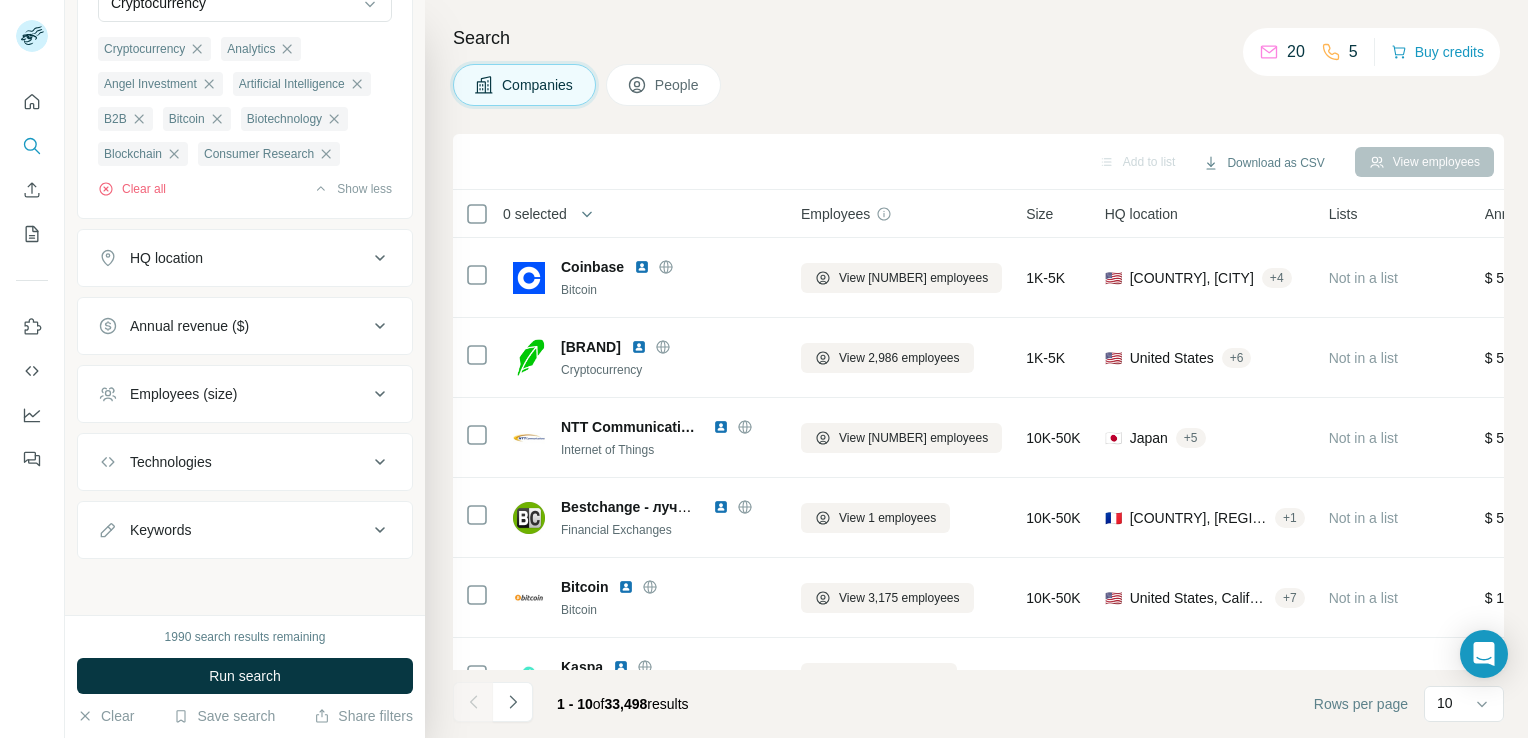 click on "HQ location" at bounding box center (233, 258) 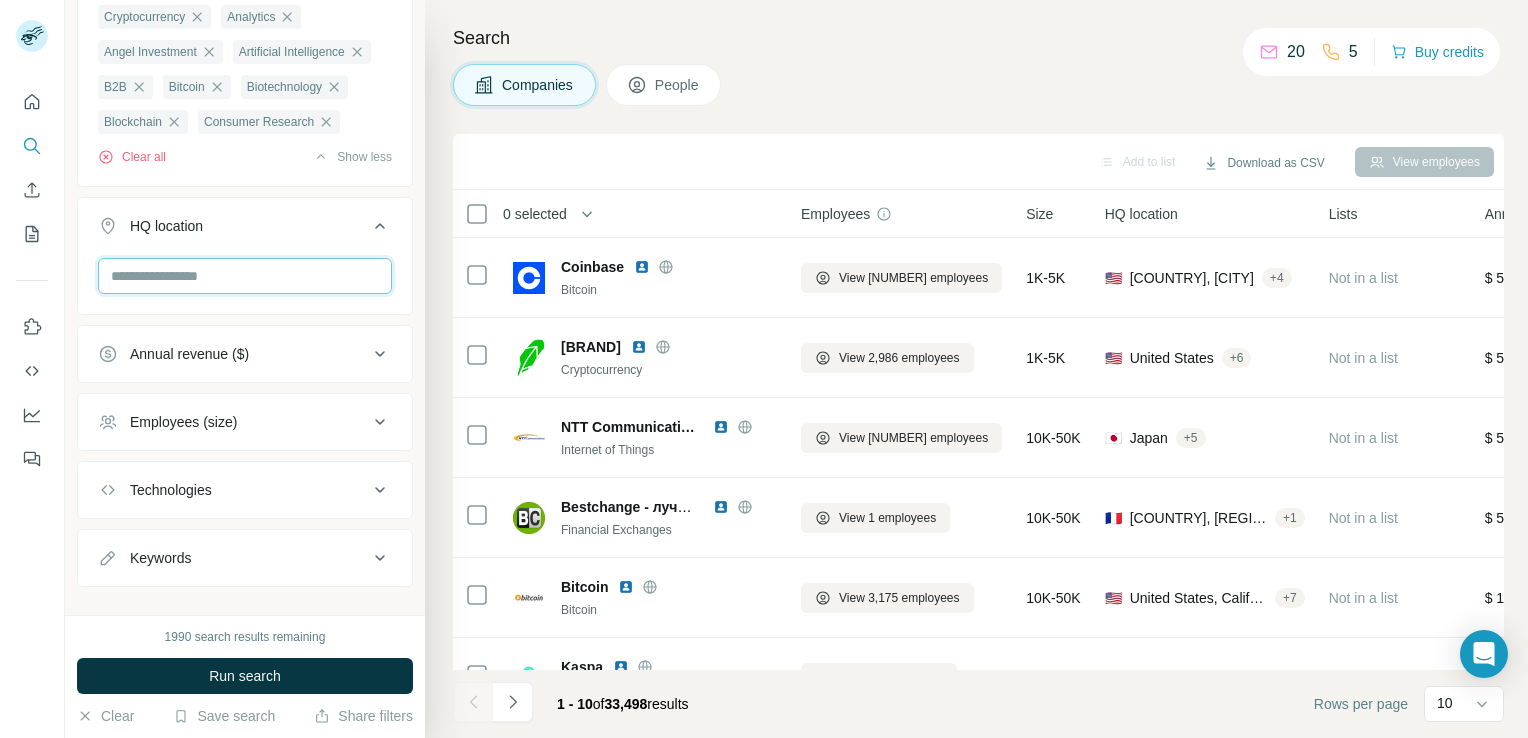 click at bounding box center [245, 276] 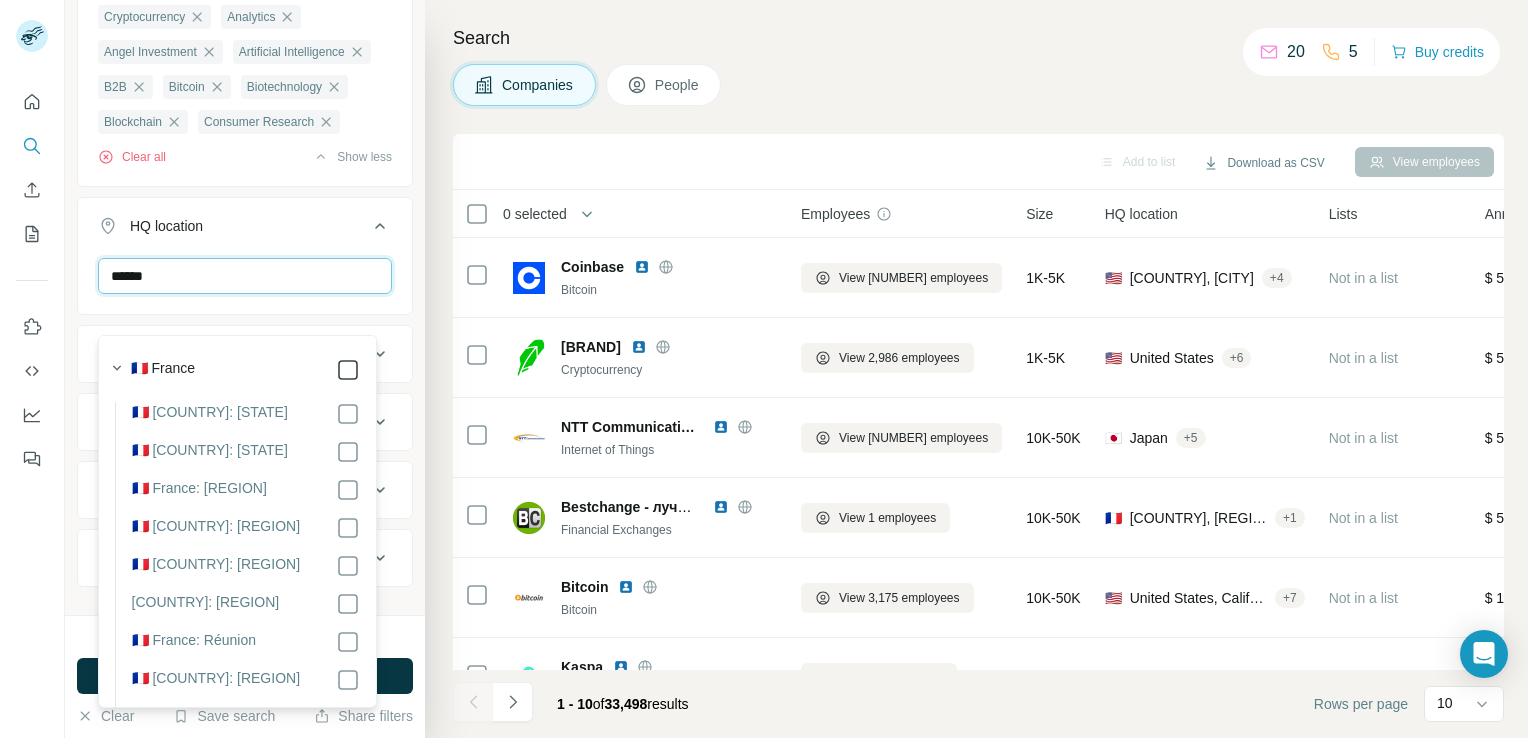 type on "******" 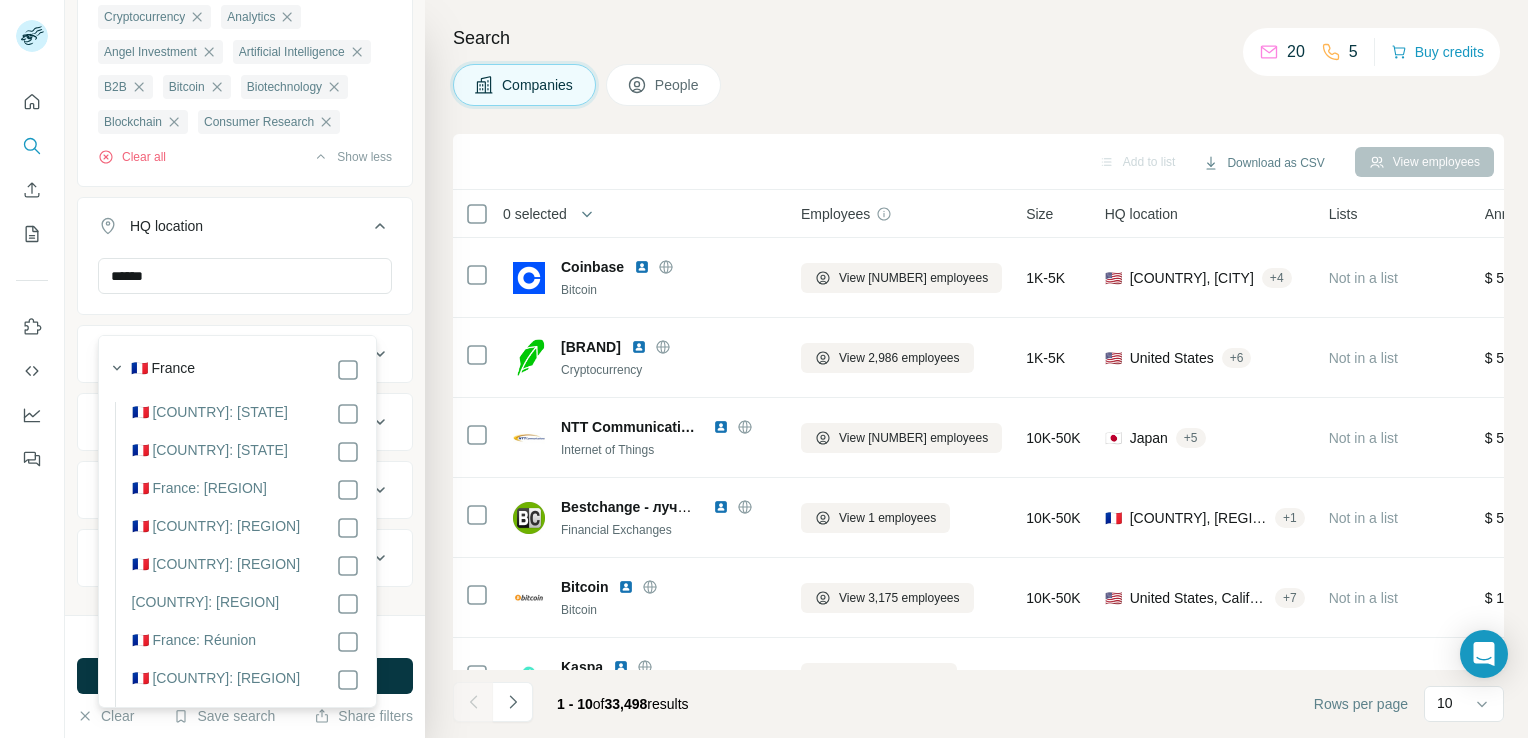 click on "Search Companies People Add to list Download as CSV View employees 0 selected Companies Employees Size HQ location Lists Annual revenue About Technologies Industry Keywords Coinbase Bitcoin View 4,941 employees 1K-5K 🇺🇸 [COUNTRY], [CITY] + 4 Not in a list $ 500-1000M Founded in June of 2012, Coinbase is a digital currency wallet and platform where merchants and consumers can transact with new digital currencies like bitcoin, ethereum, and litecoin. Our vision is to bring more innovation, efficiency, and equality of opportunity to the world by building an open financial system. Our first step on that journey is making digital currency accessible and approachable for everyone. Two principles guide our efforts. First, be the most trusted company in our domain. Second, create user-focused products that are easier and more intuitive to use. React, Microsoft Clarity, PayPal, BugSnag, Plaid, Linkedin Ads, Onfido, Amazon Web Services, Medallia, Cloudflare, reCAPTCHA, HTTP/2, HSTS, Amazon CloudFront, apps" at bounding box center (976, 369) 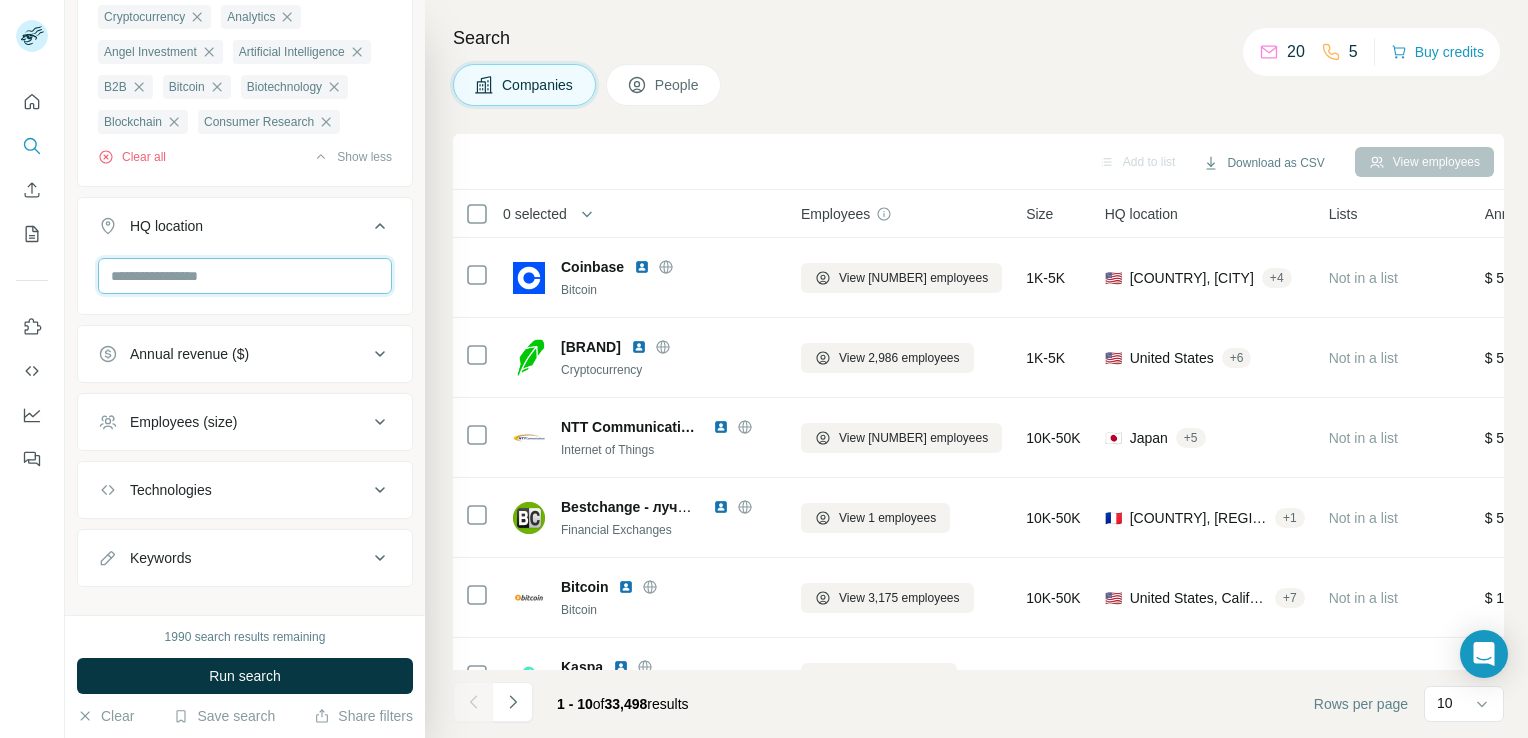 click at bounding box center (245, 276) 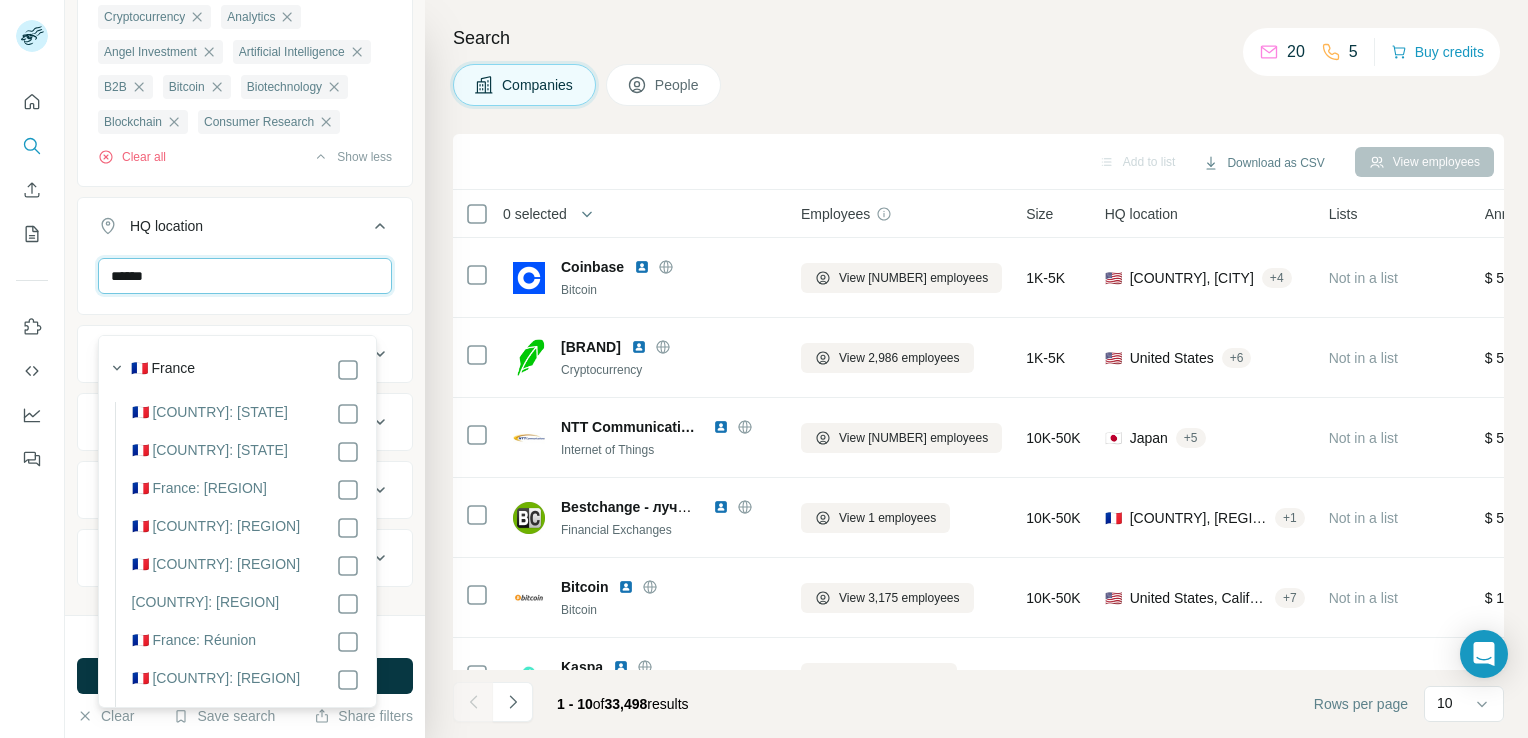 type on "******" 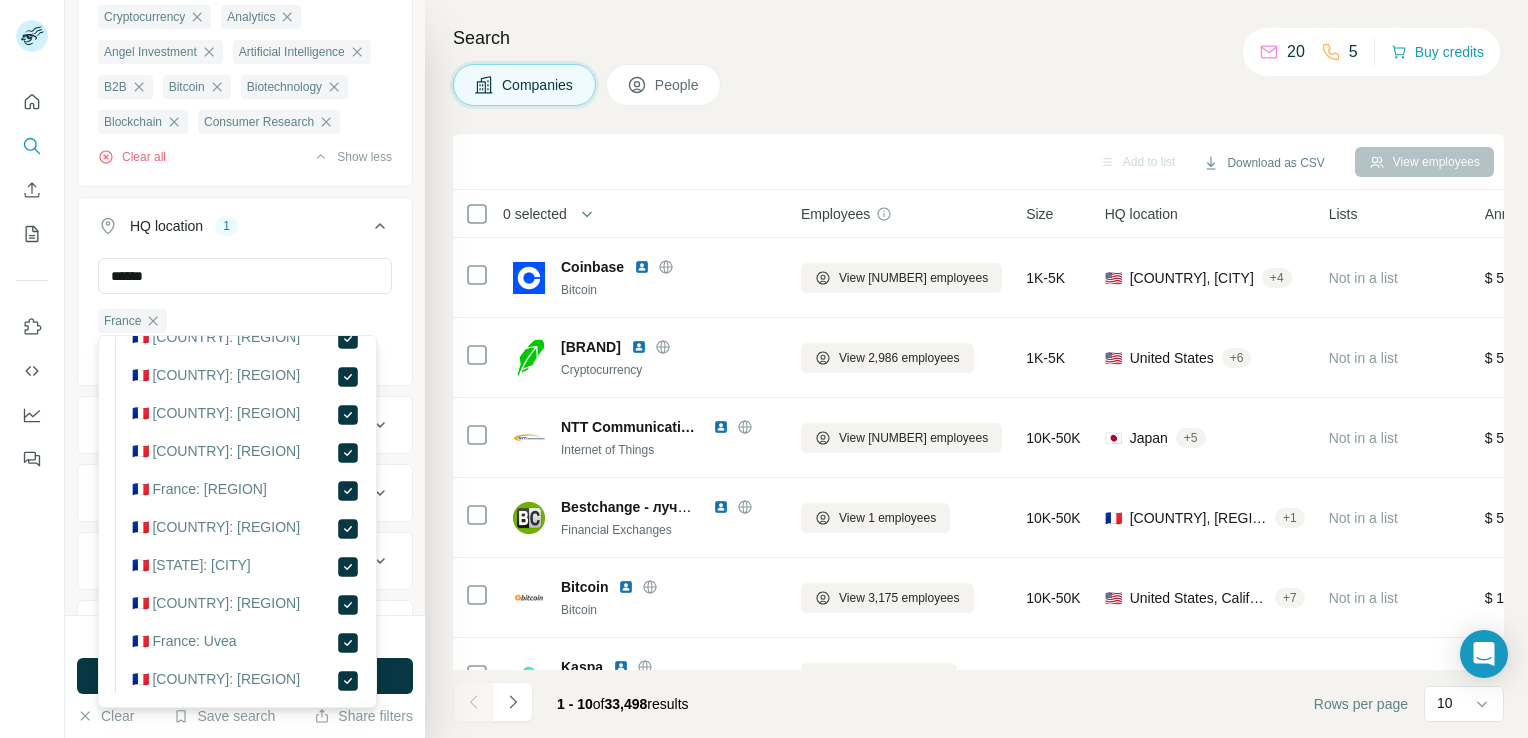 scroll, scrollTop: 4815, scrollLeft: 0, axis: vertical 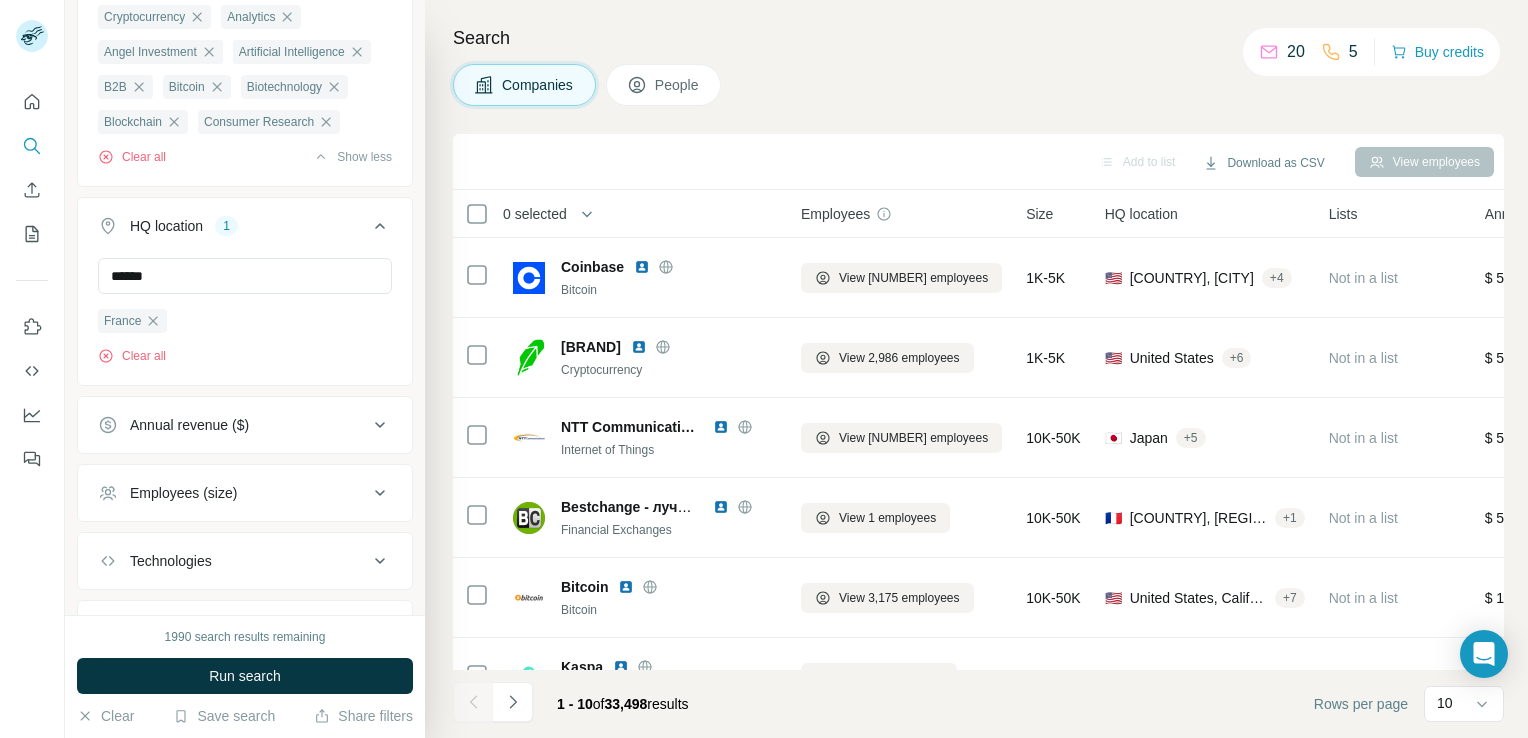 type 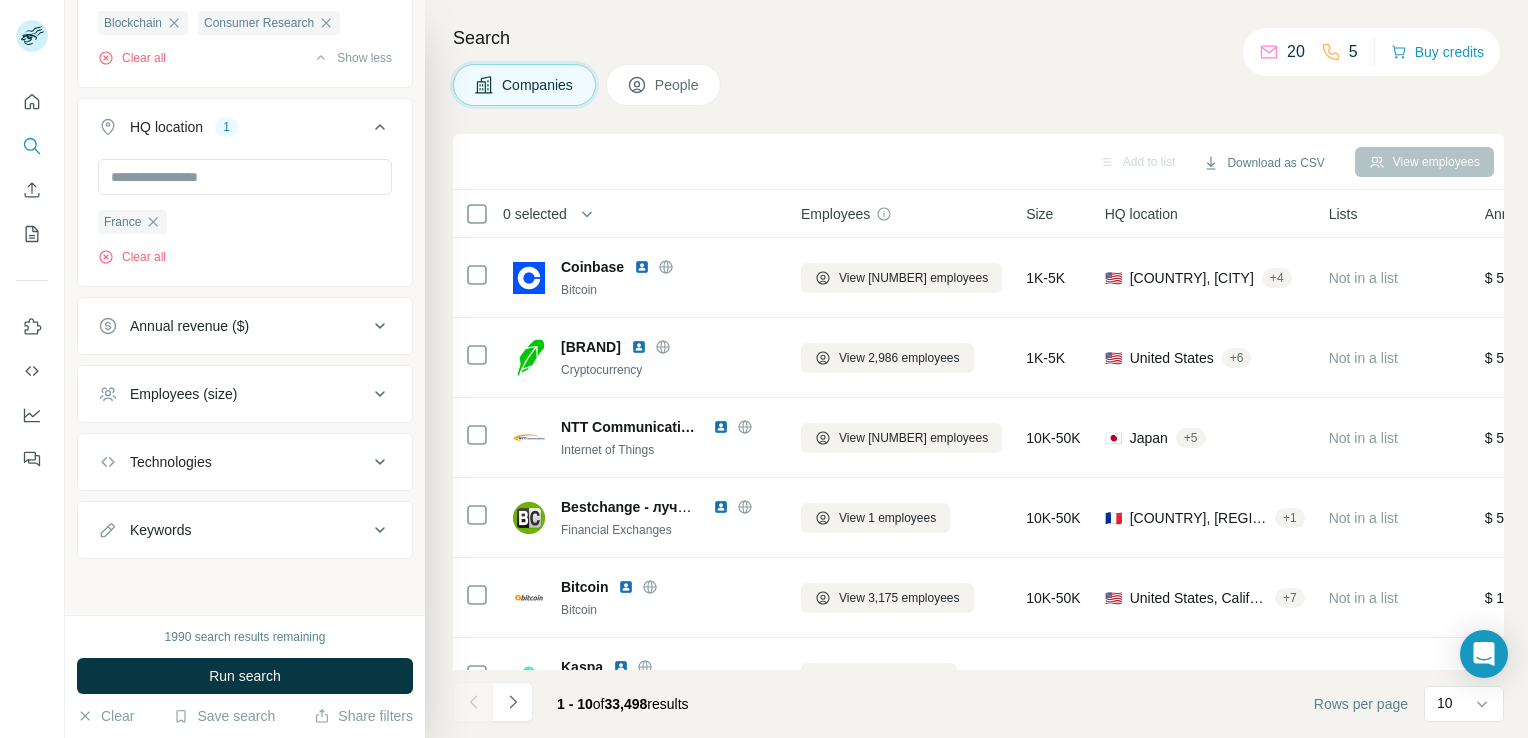 scroll, scrollTop: 469, scrollLeft: 0, axis: vertical 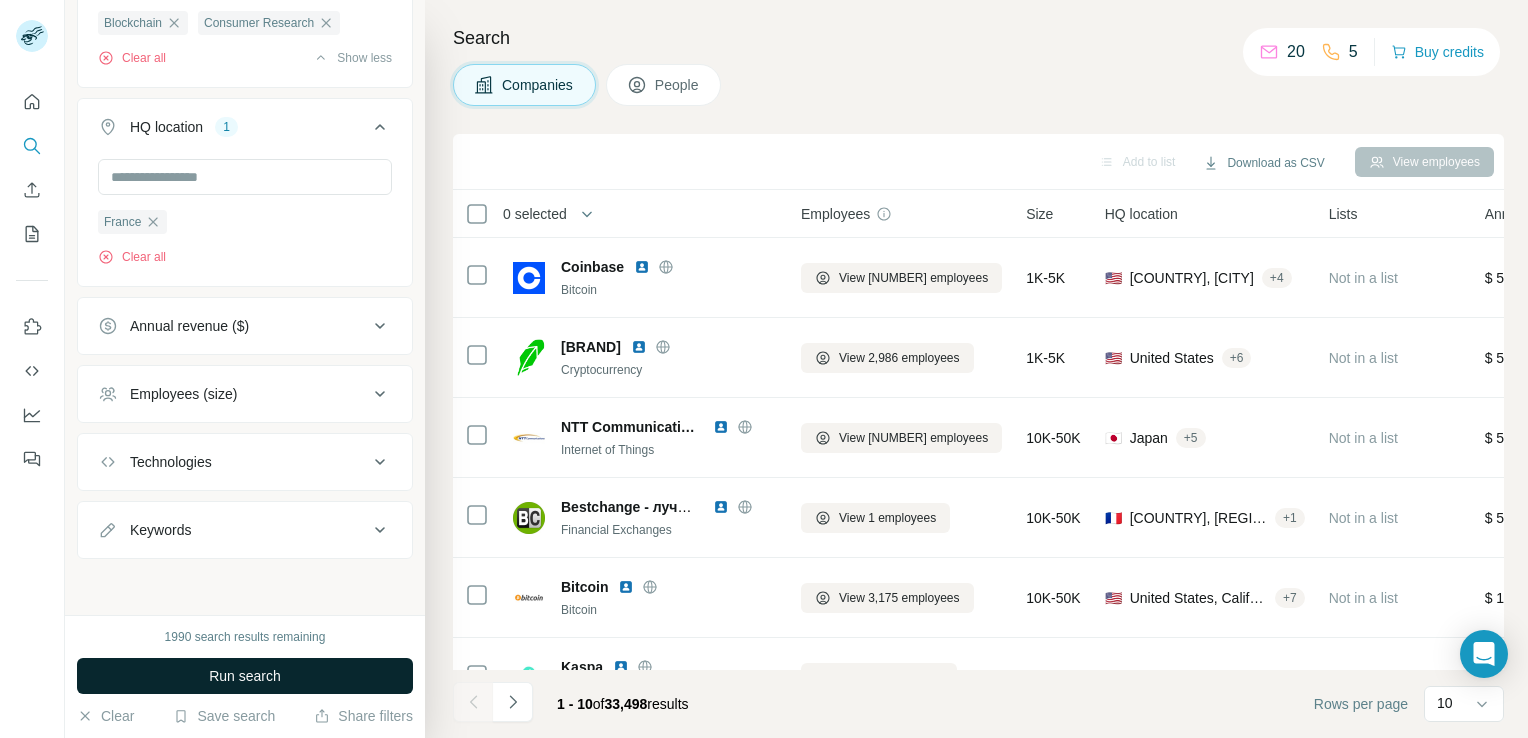 click on "Run search" at bounding box center (245, 676) 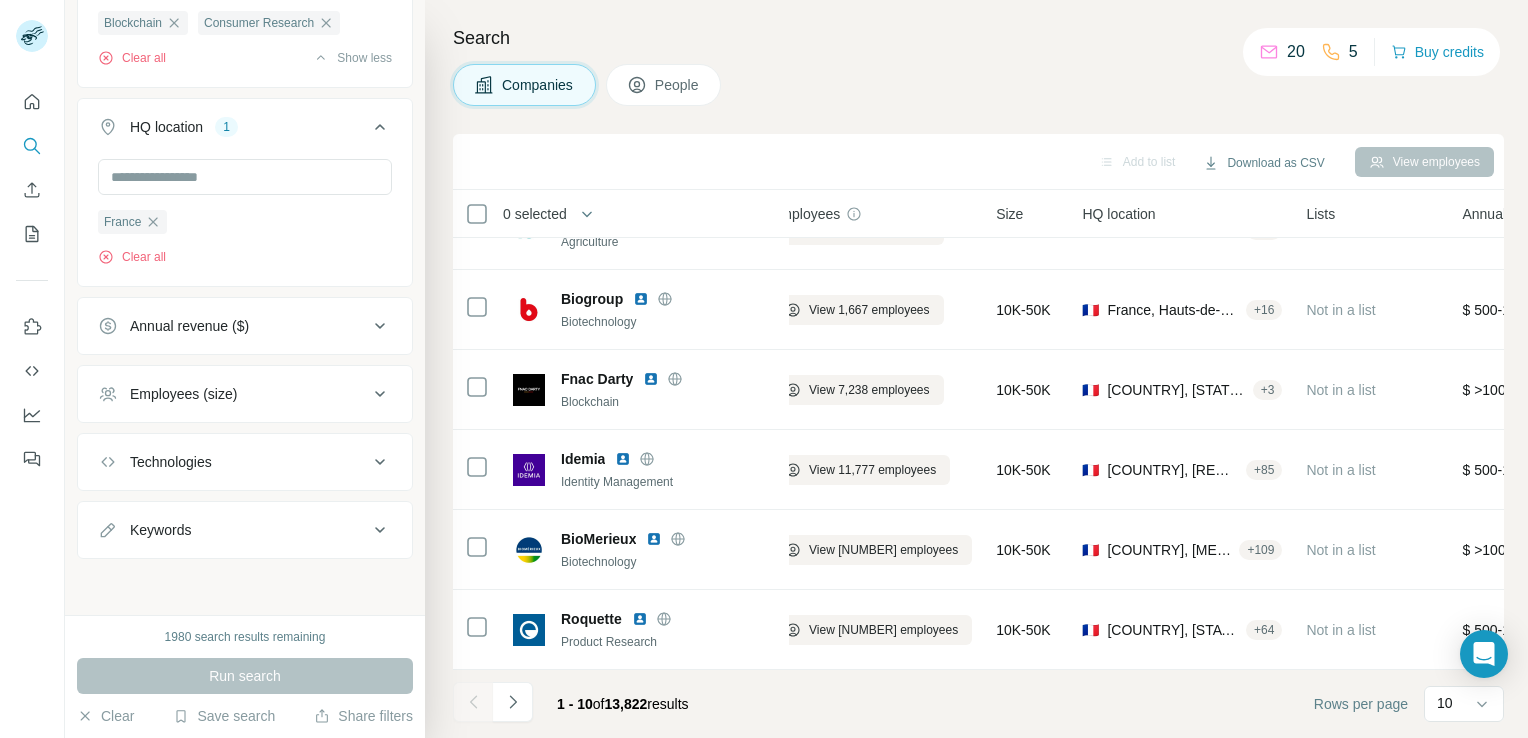 scroll, scrollTop: 377, scrollLeft: 0, axis: vertical 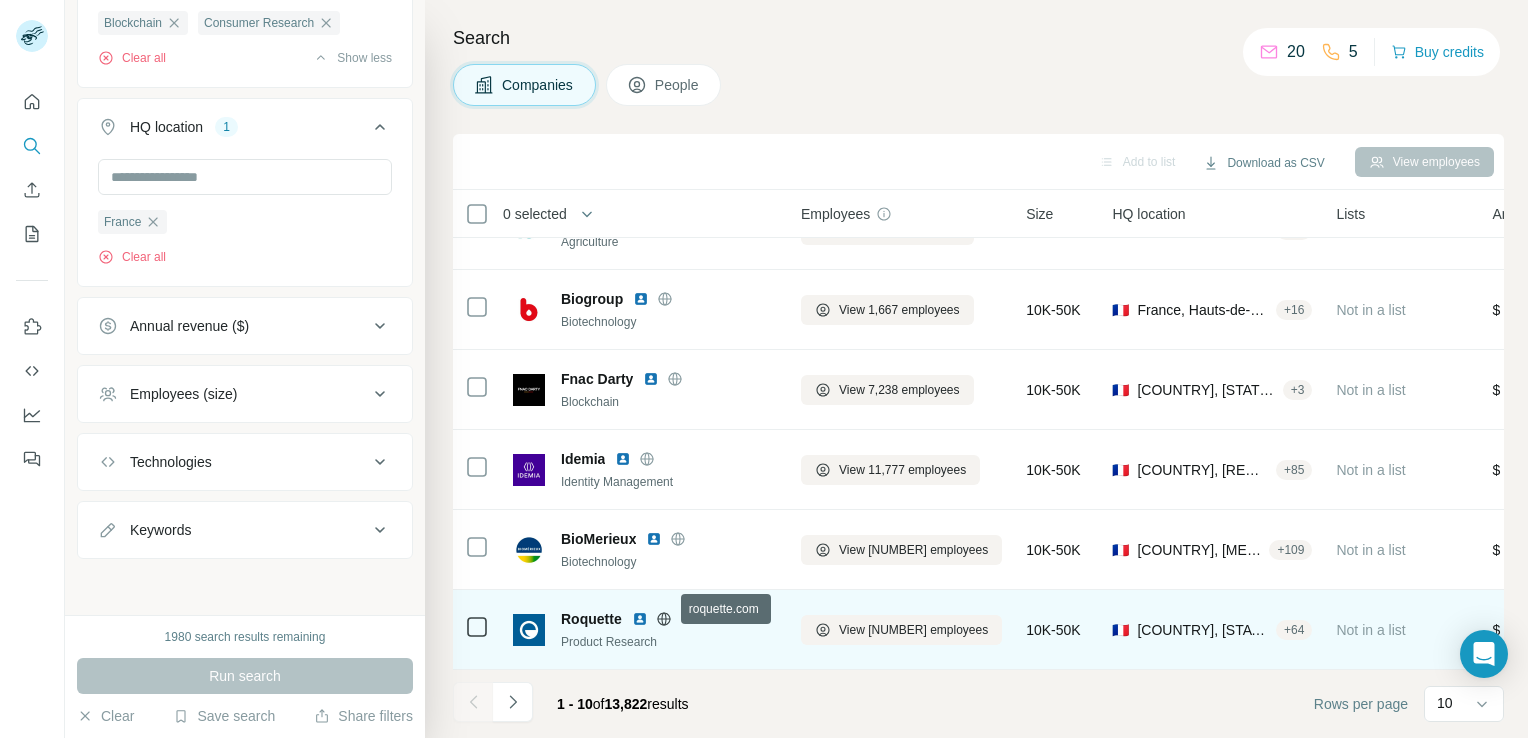click 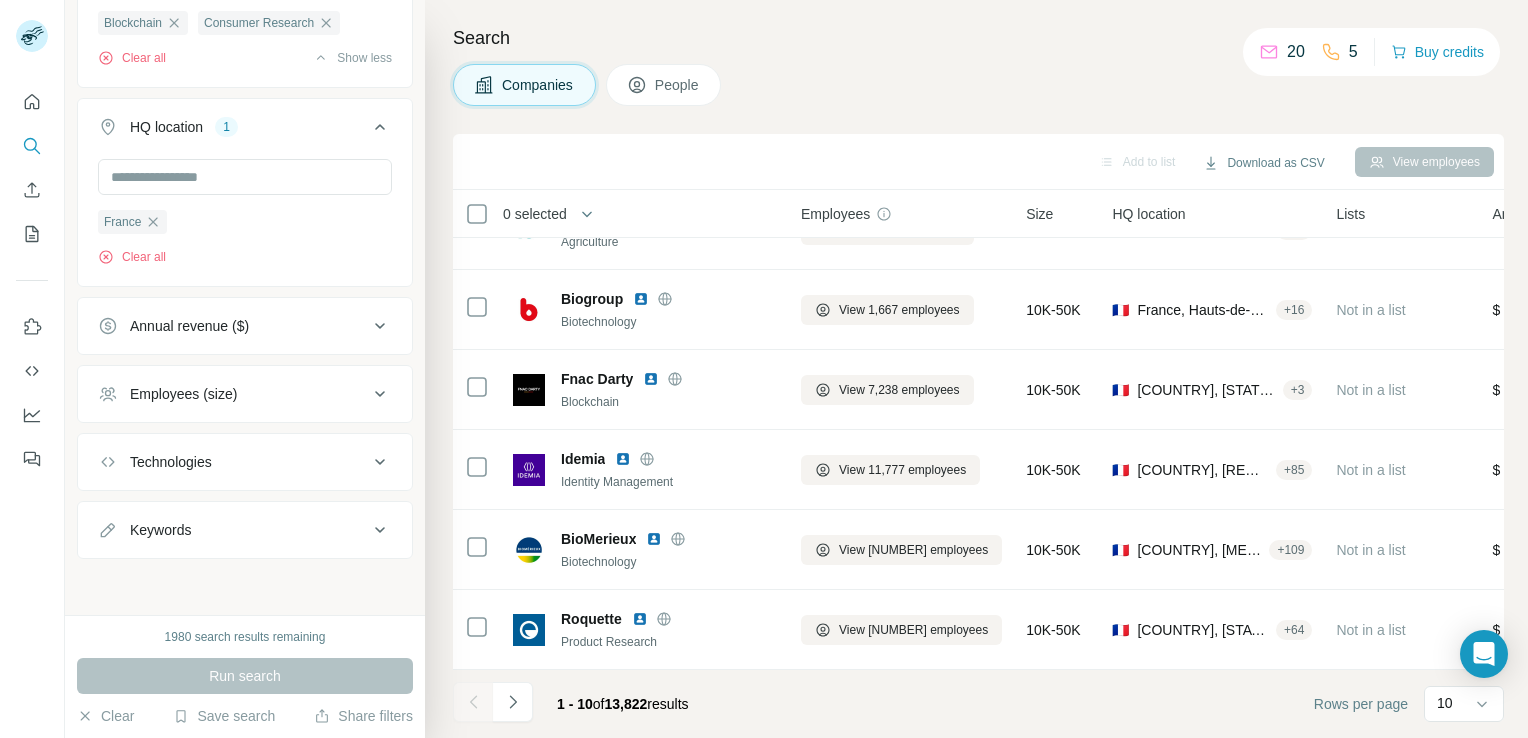 scroll, scrollTop: 0, scrollLeft: 0, axis: both 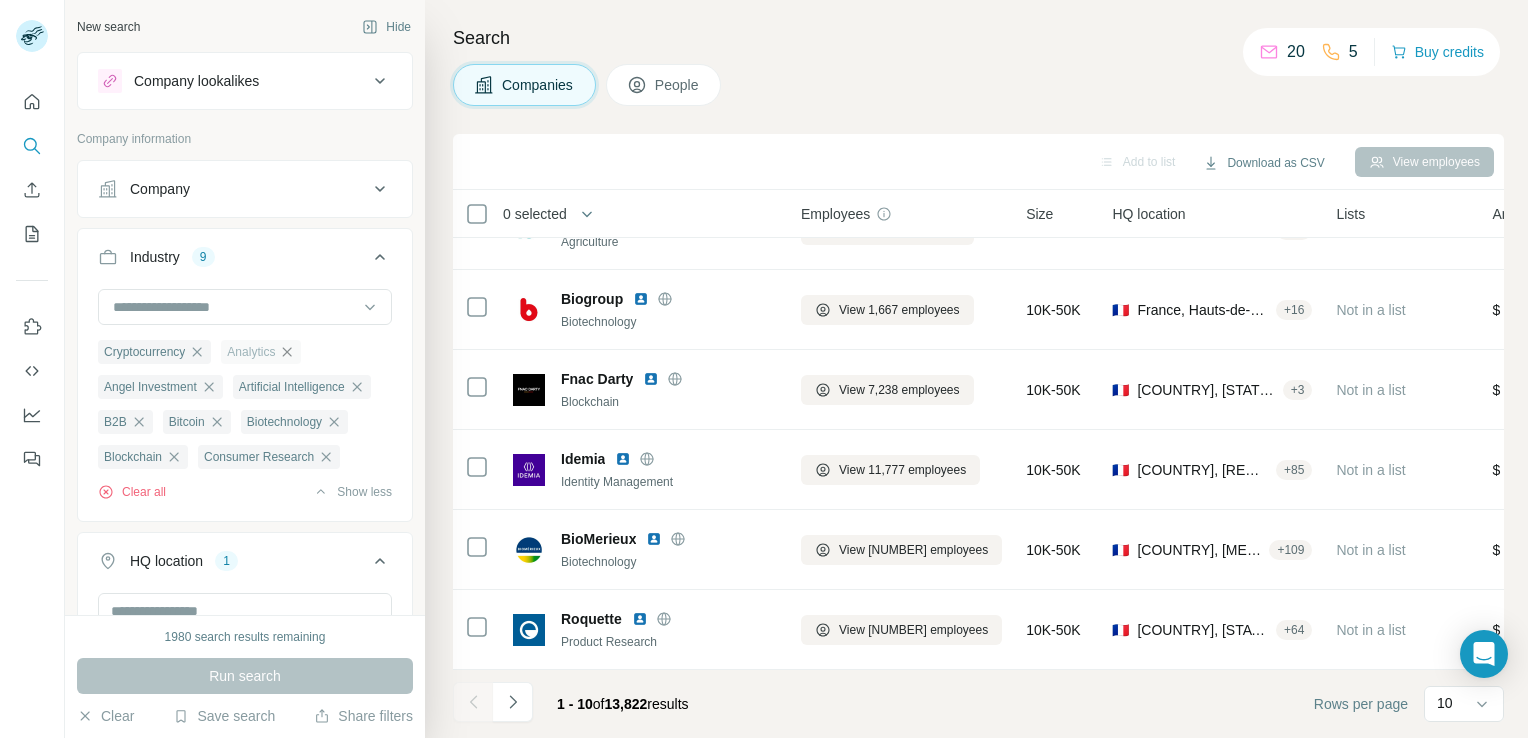 click 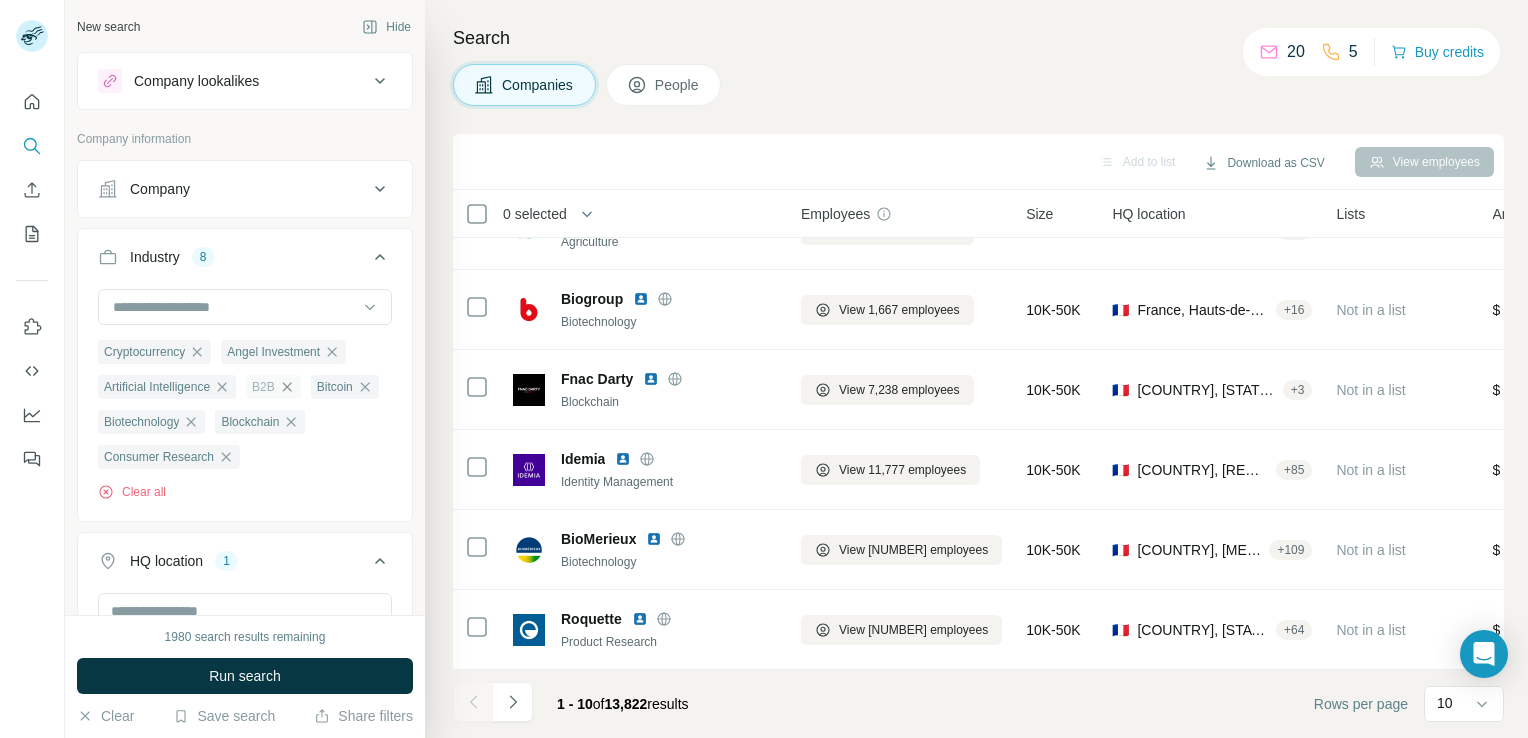 click 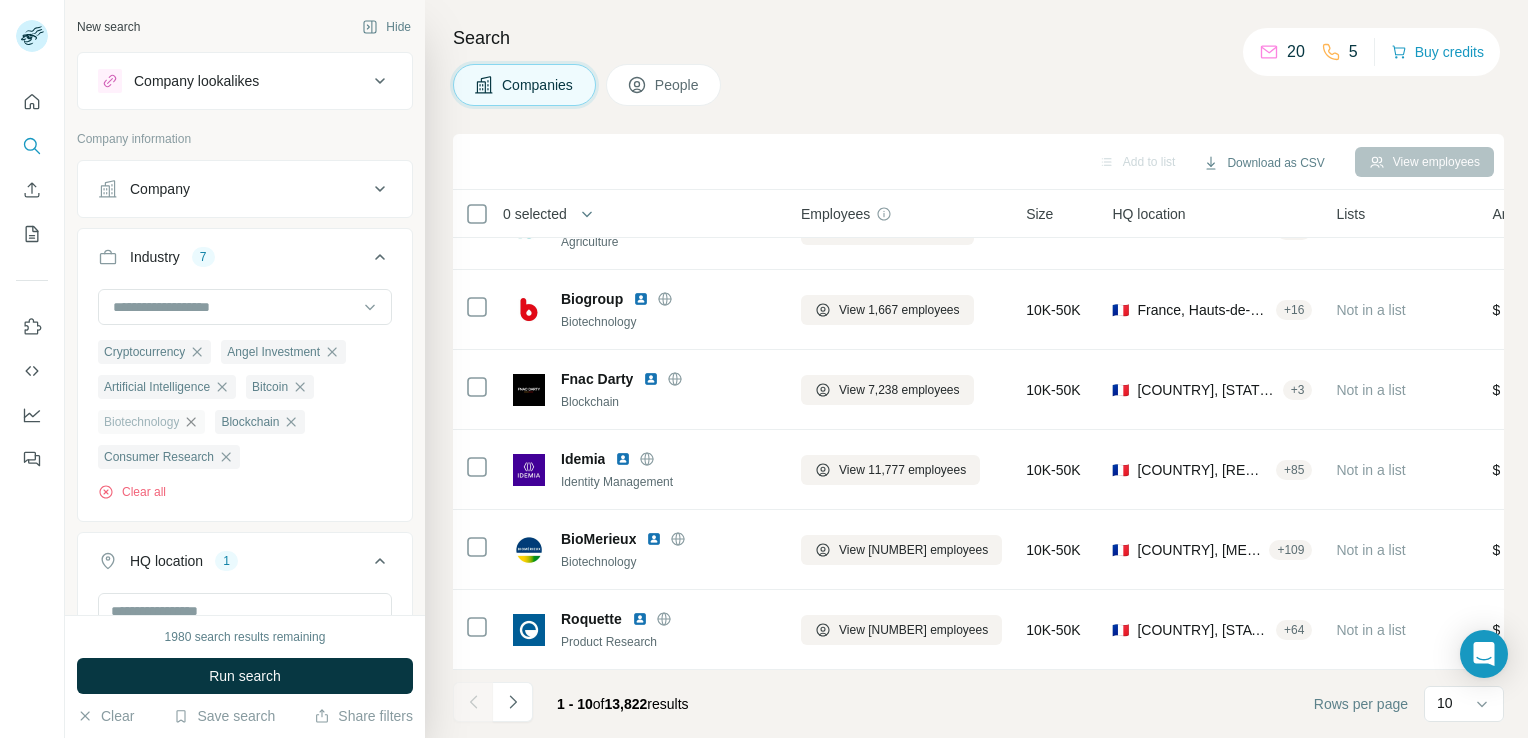click 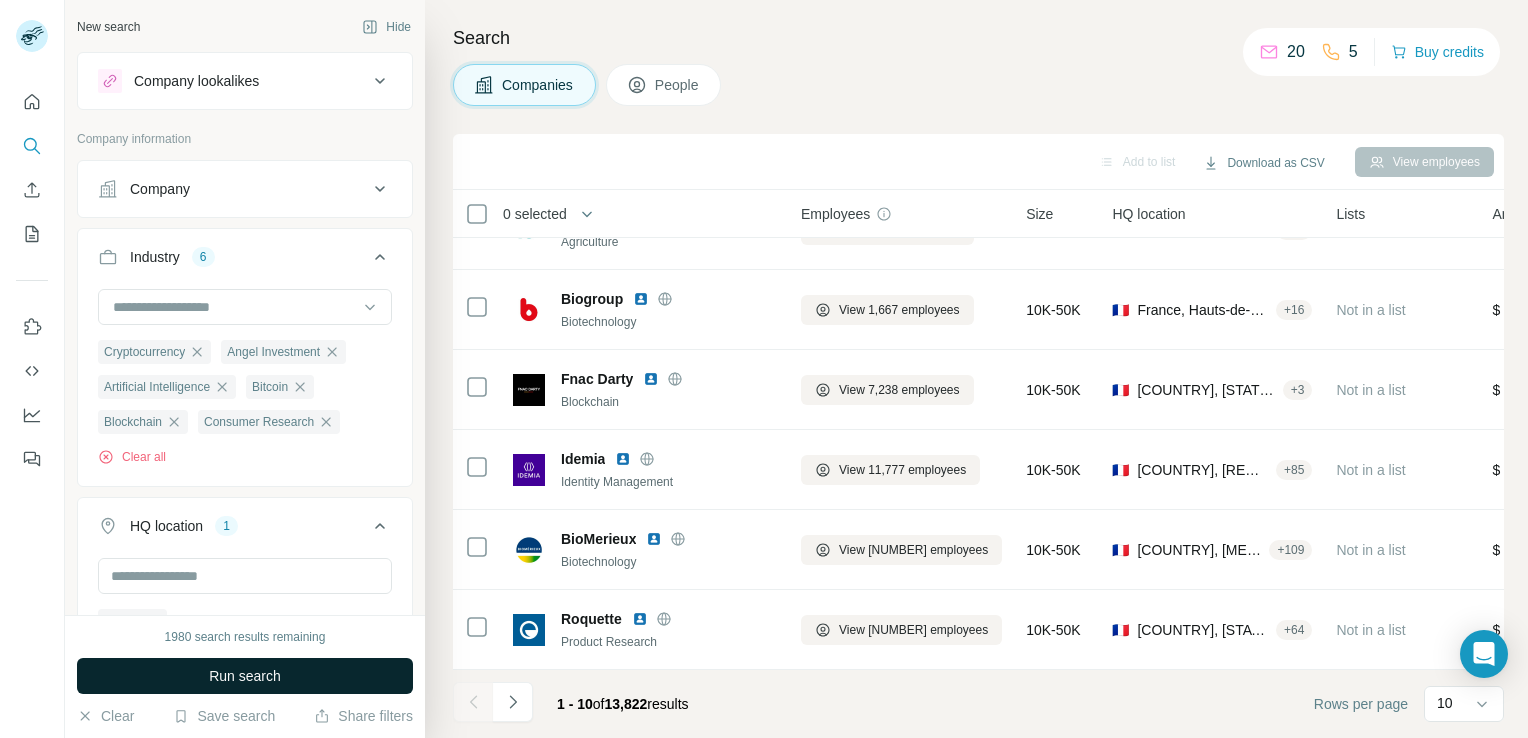 click on "Run search" at bounding box center (245, 676) 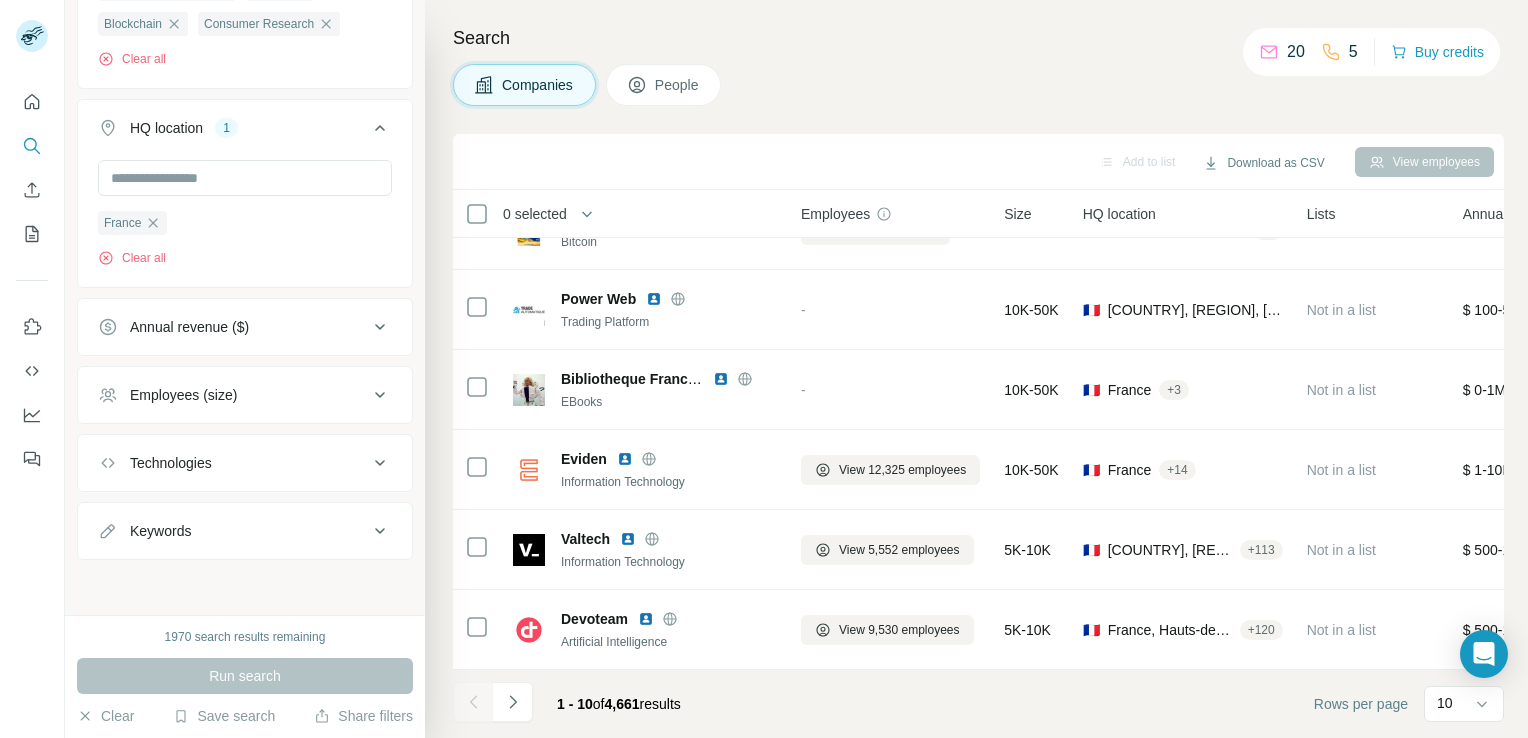 scroll, scrollTop: 397, scrollLeft: 0, axis: vertical 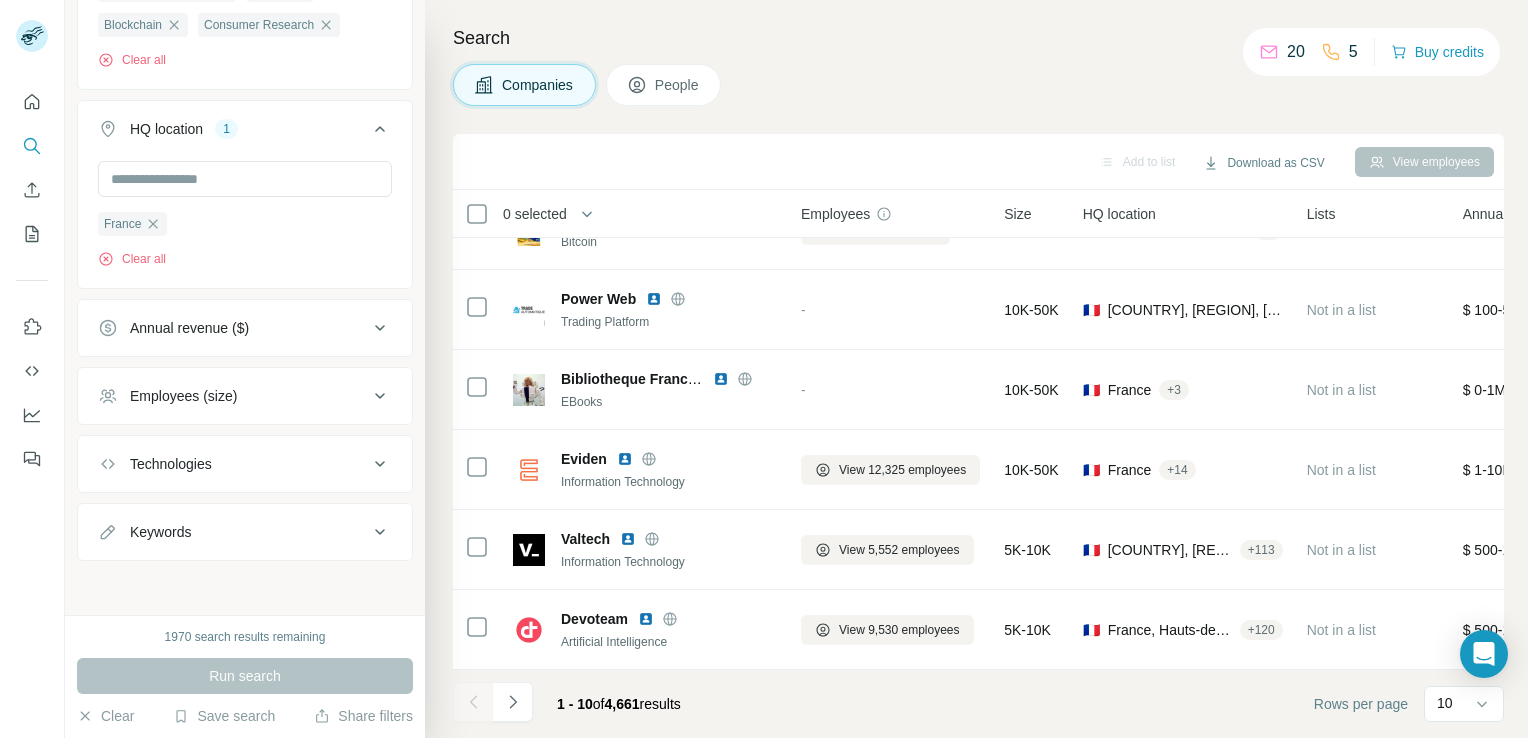 click on "Run search" at bounding box center [245, 676] 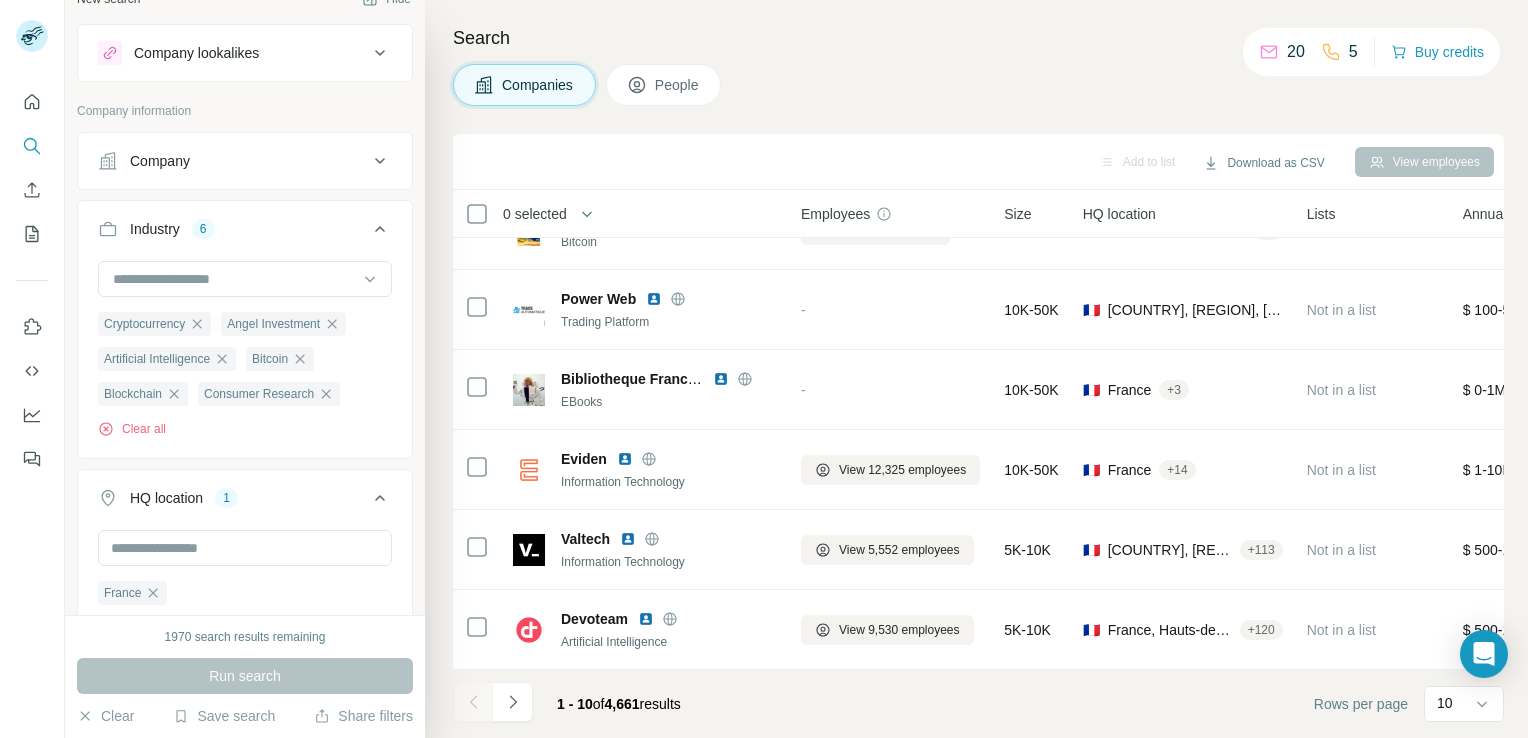 scroll, scrollTop: 0, scrollLeft: 0, axis: both 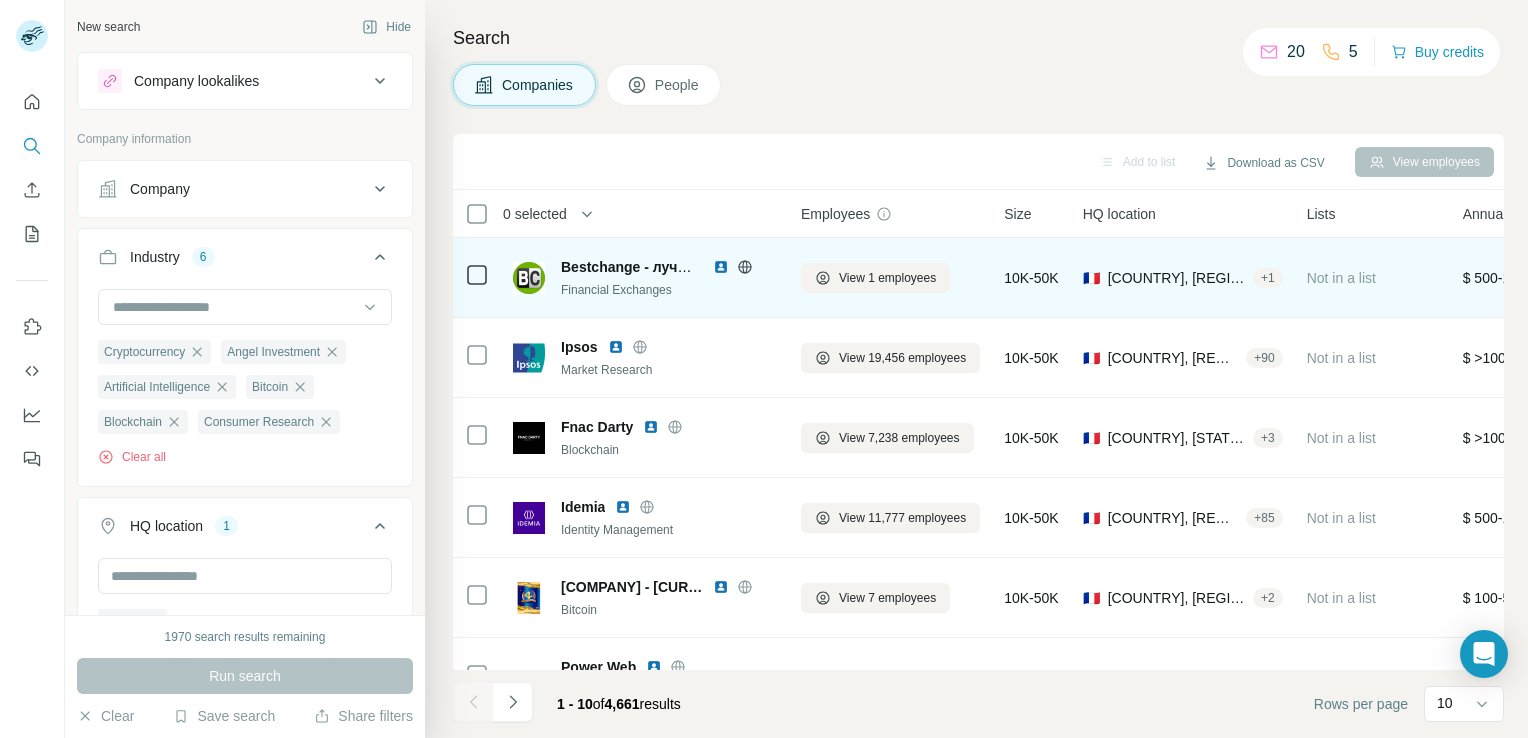 click at bounding box center [721, 267] 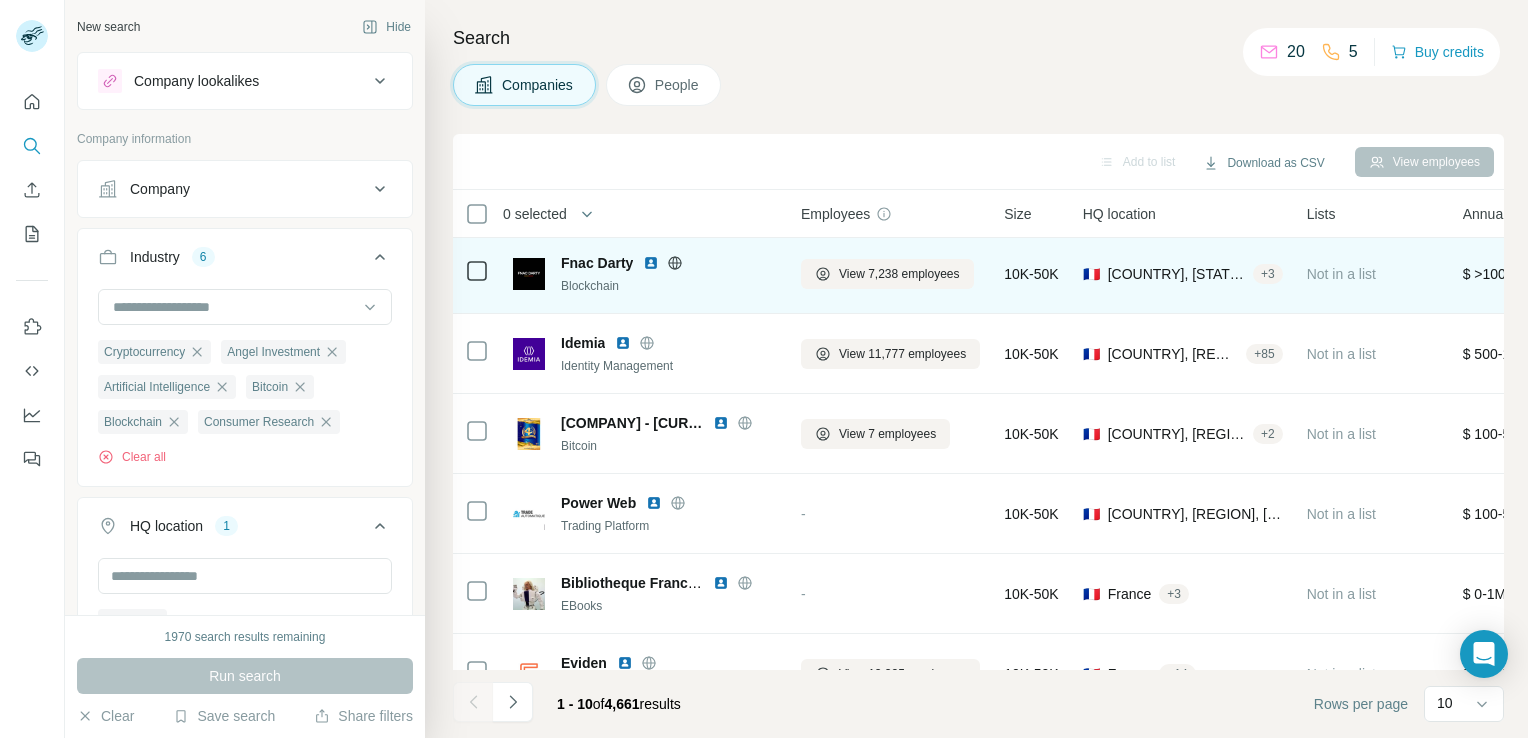 scroll, scrollTop: 140, scrollLeft: 0, axis: vertical 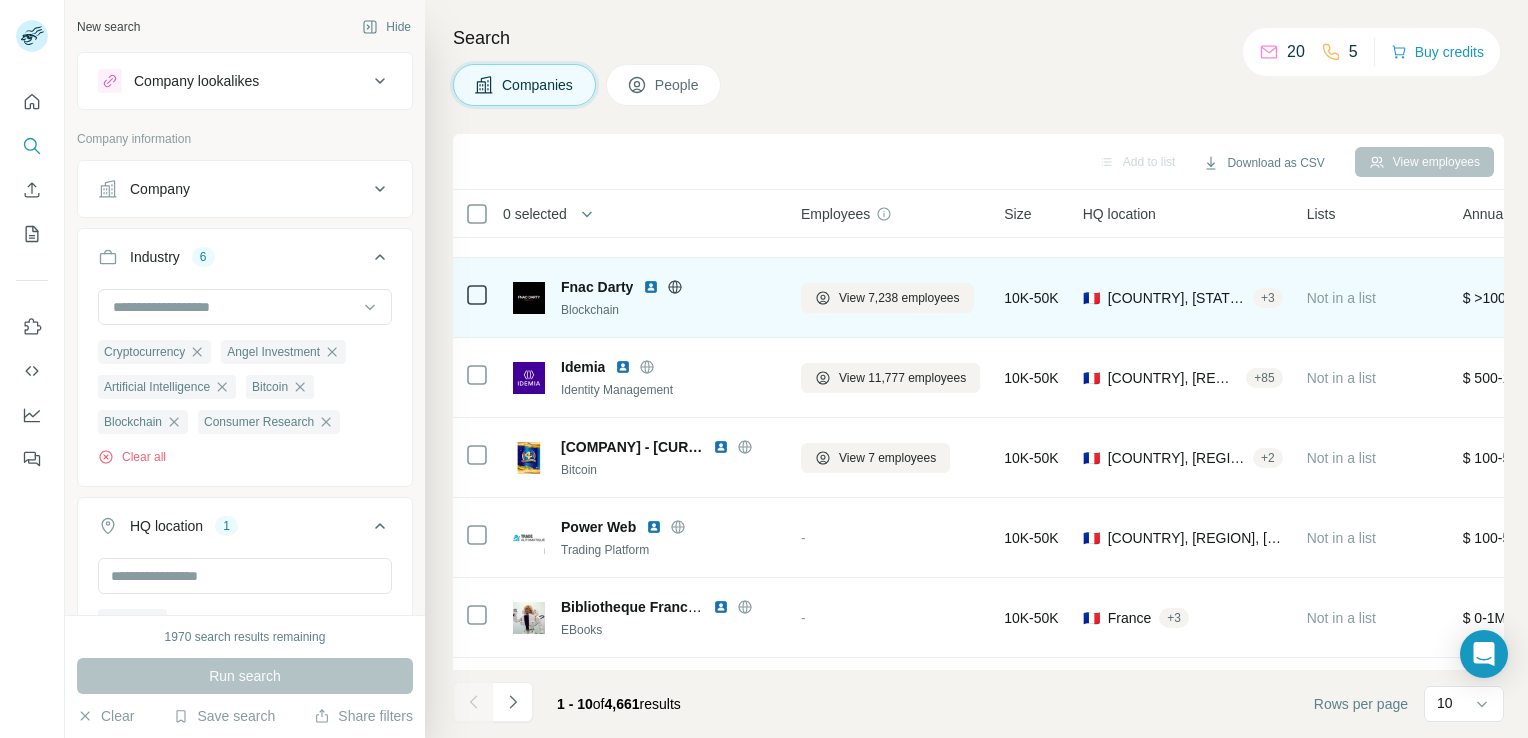 click 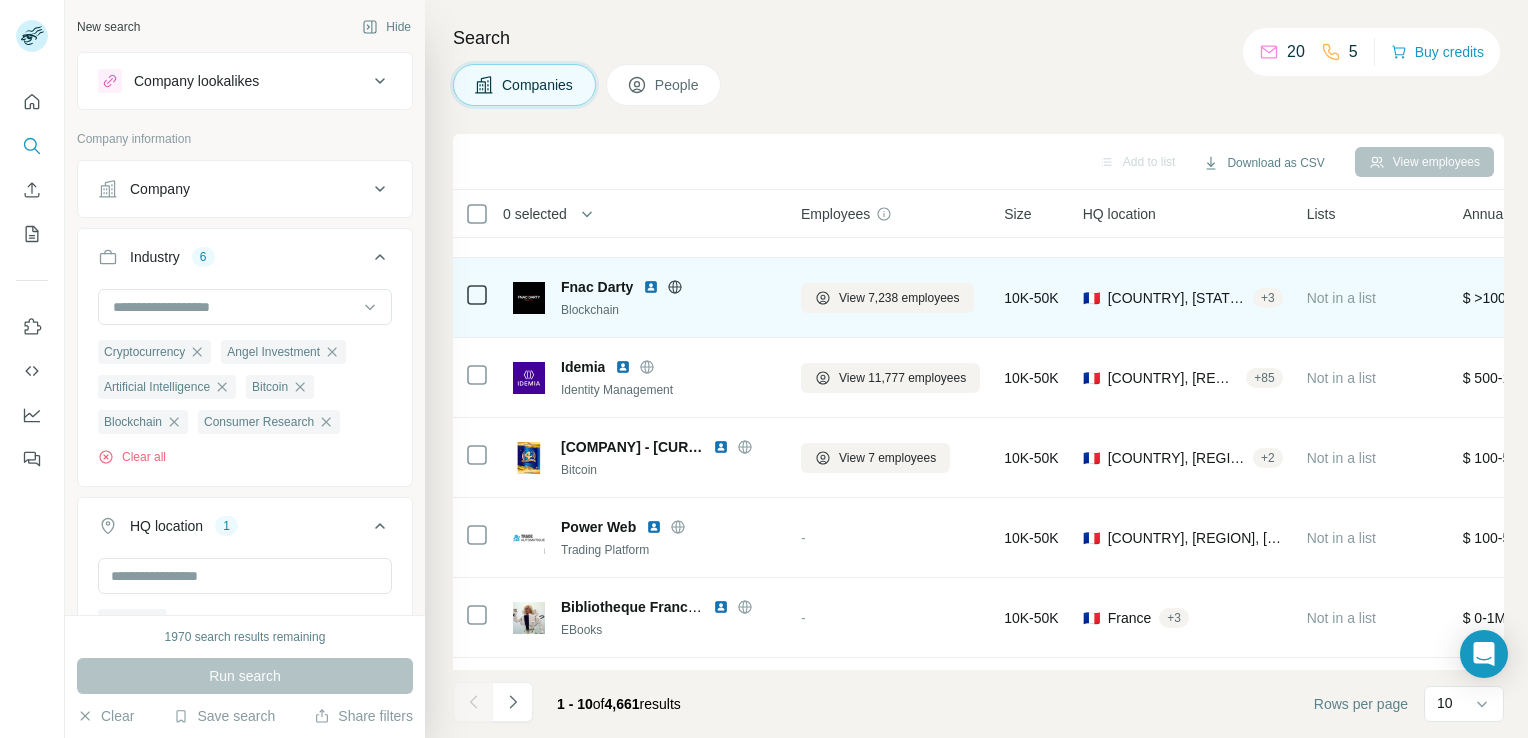 scroll, scrollTop: 377, scrollLeft: 0, axis: vertical 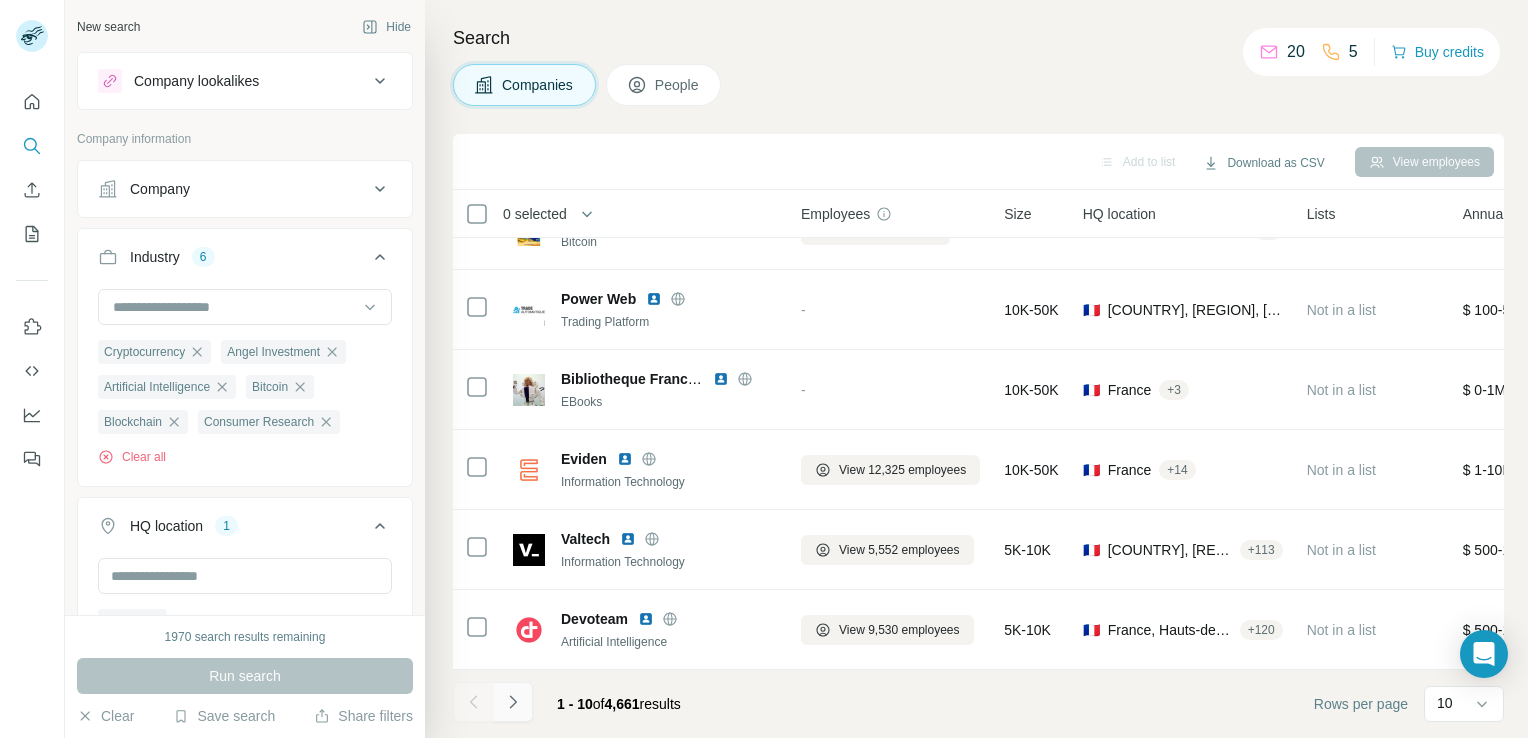 click 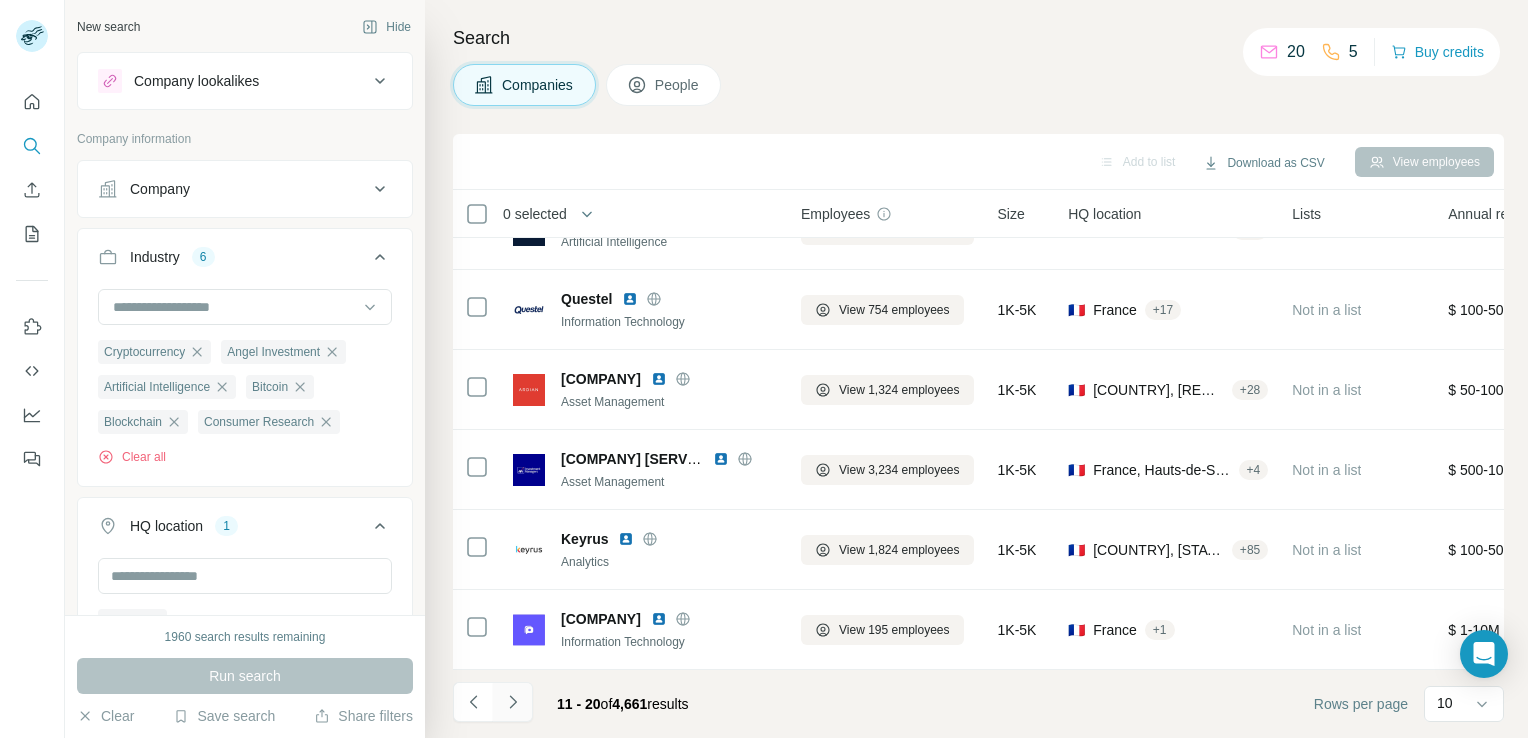 click 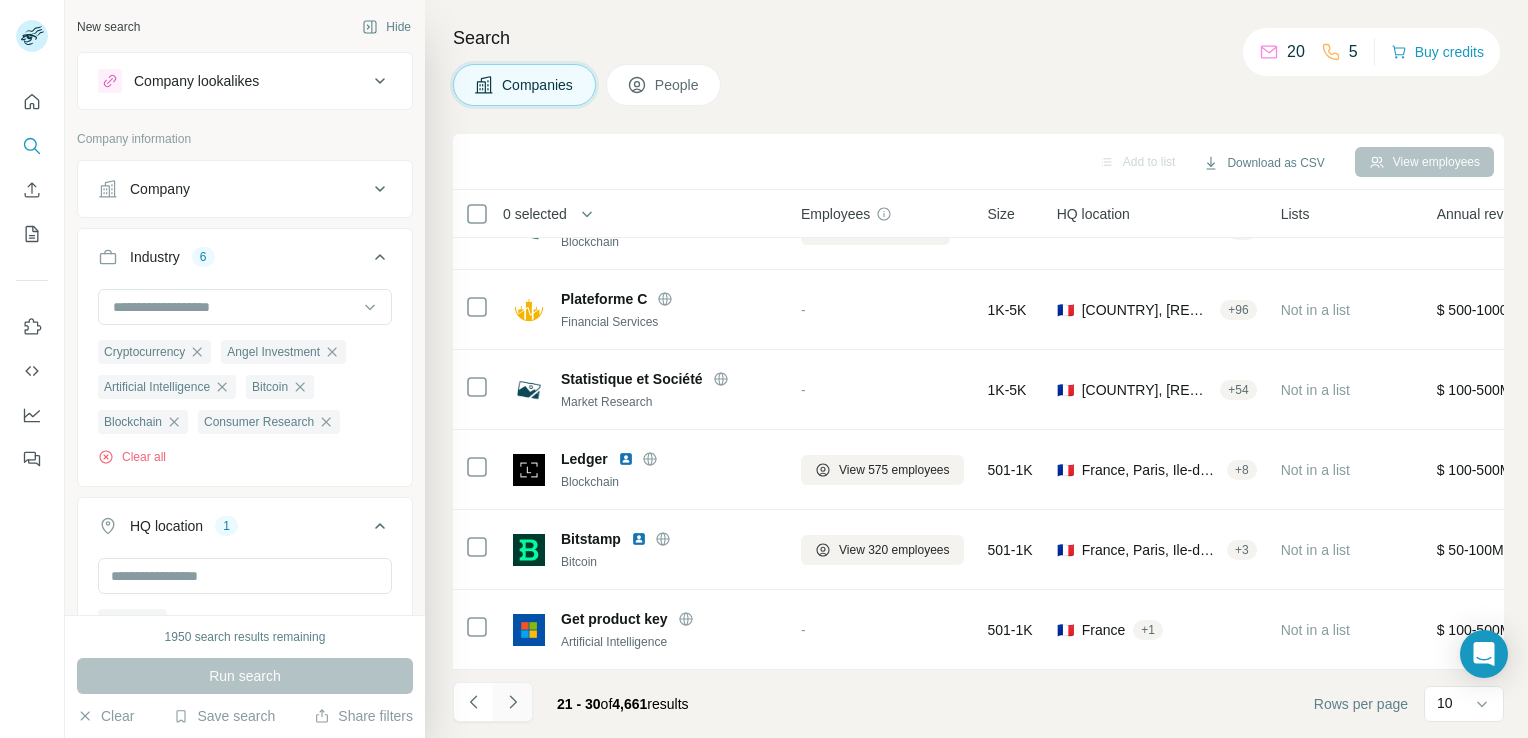 click 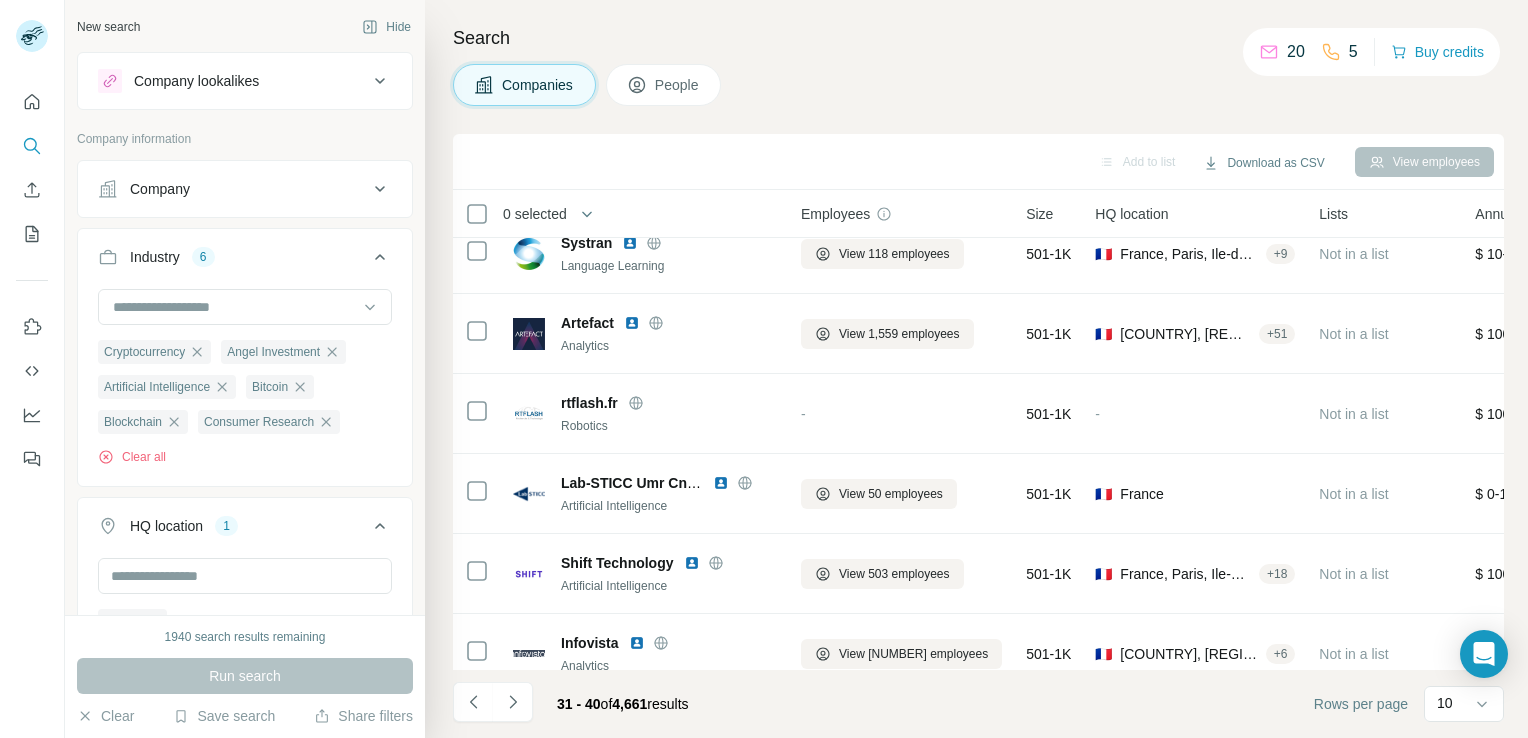 scroll, scrollTop: 377, scrollLeft: 0, axis: vertical 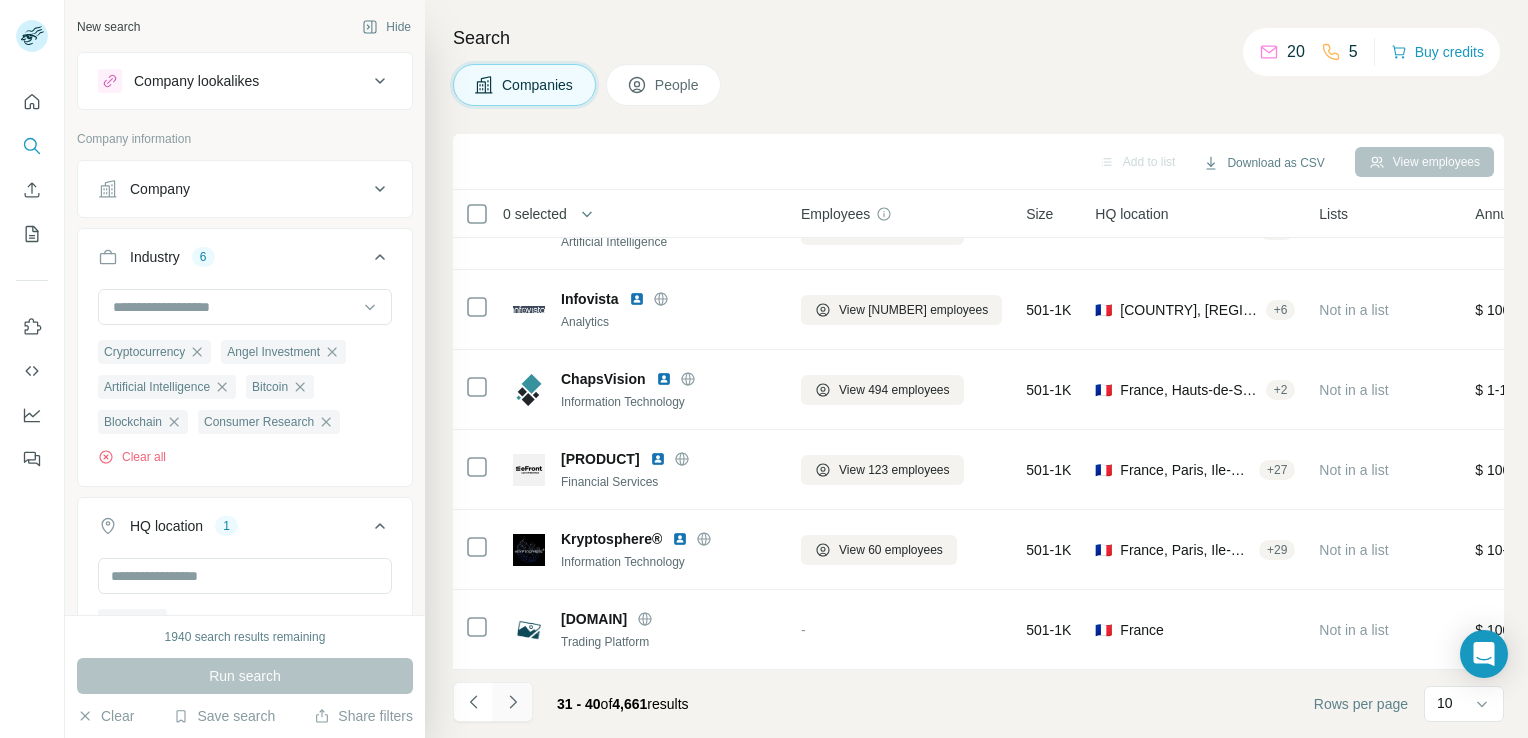 click 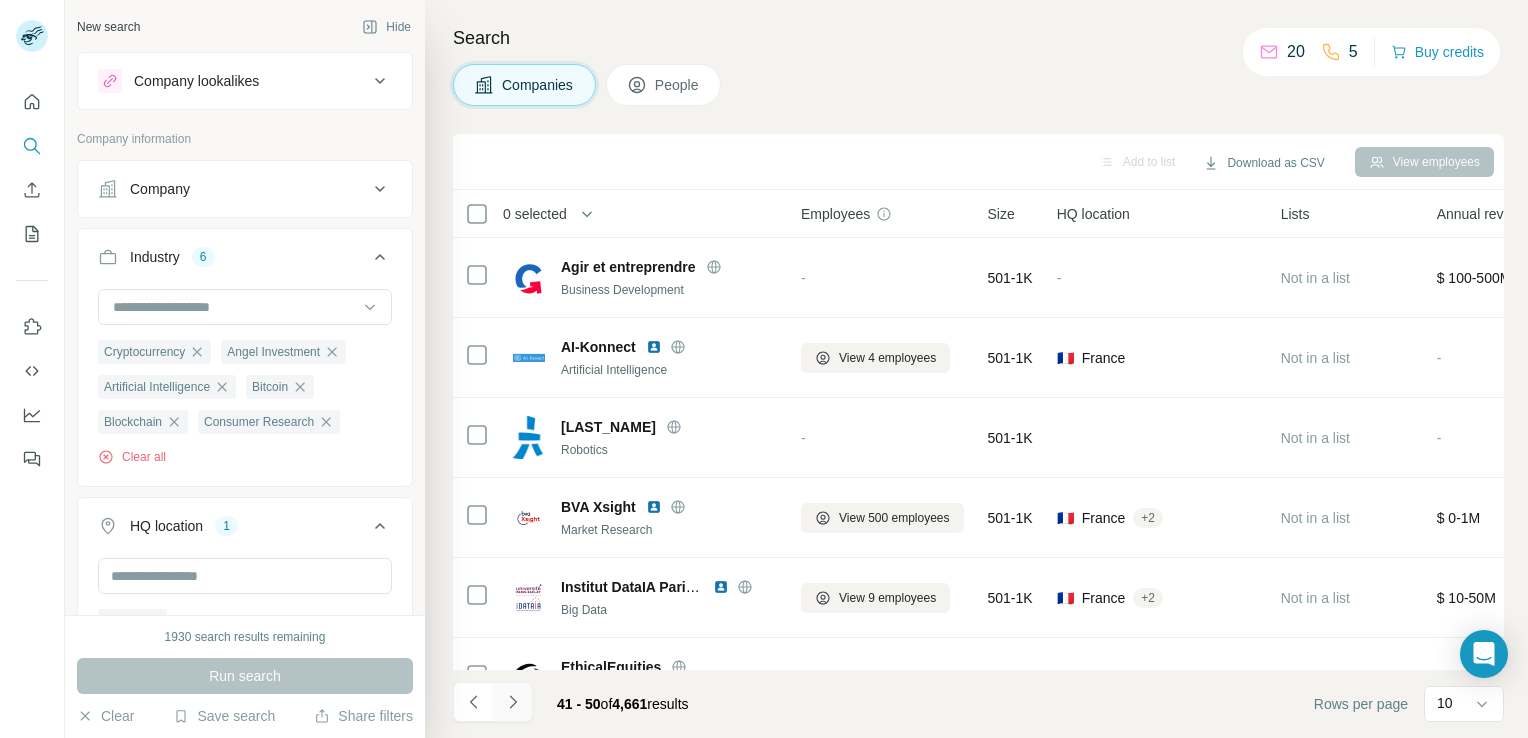 scroll, scrollTop: 377, scrollLeft: 0, axis: vertical 